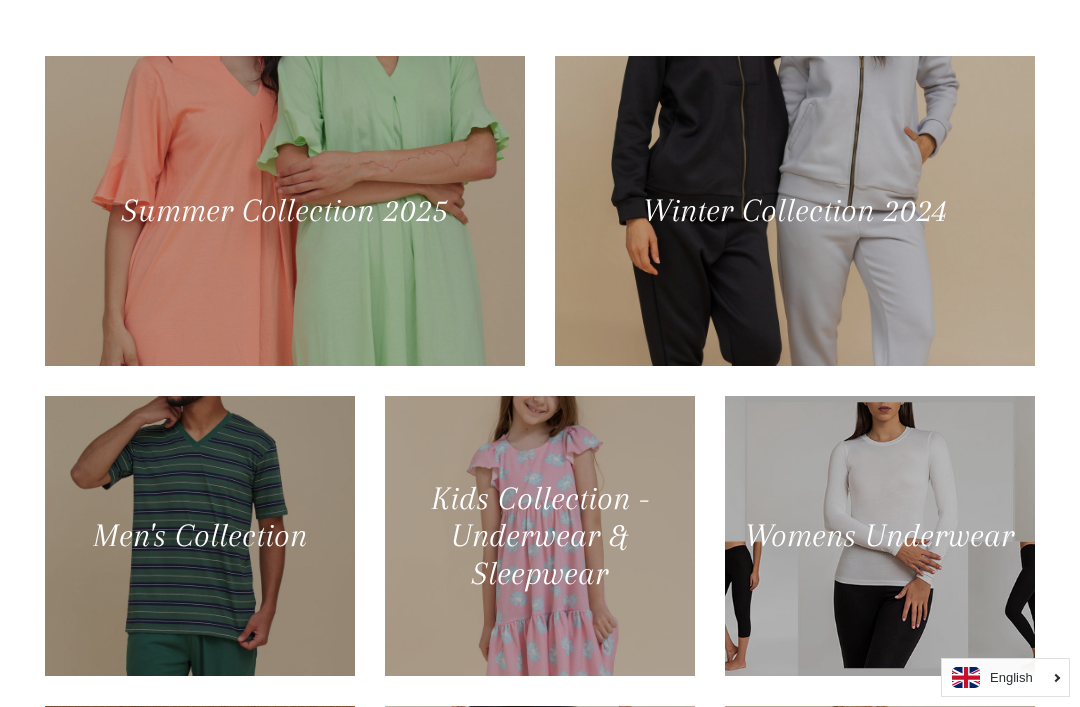 scroll, scrollTop: 0, scrollLeft: 0, axis: both 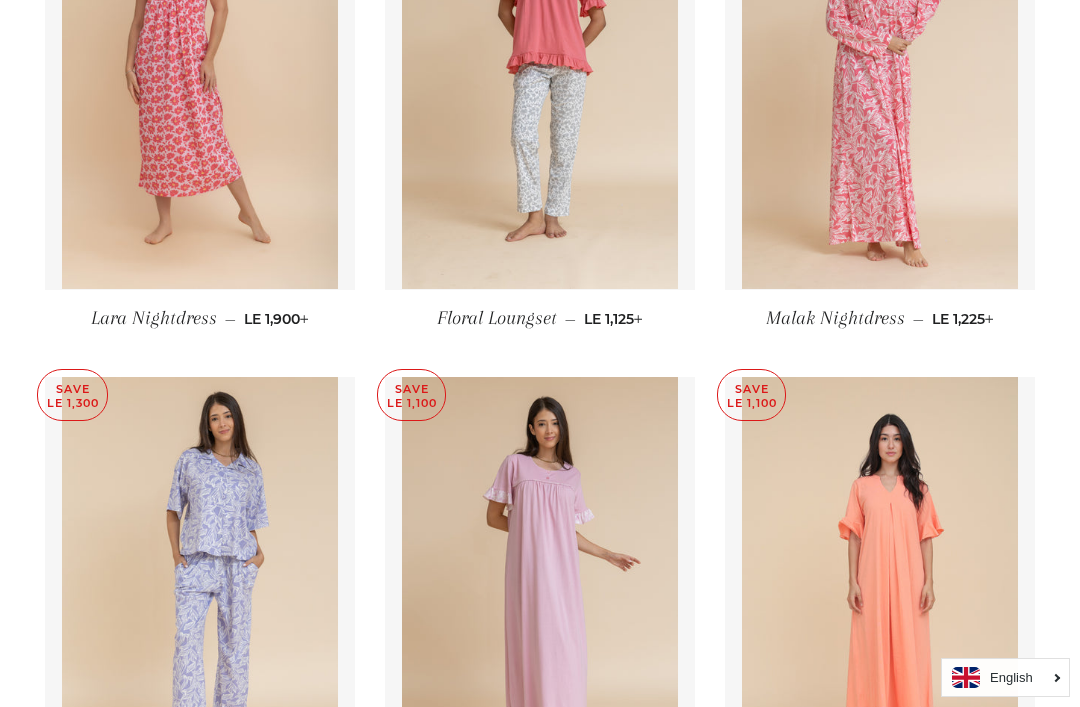 click at bounding box center (200, 82) 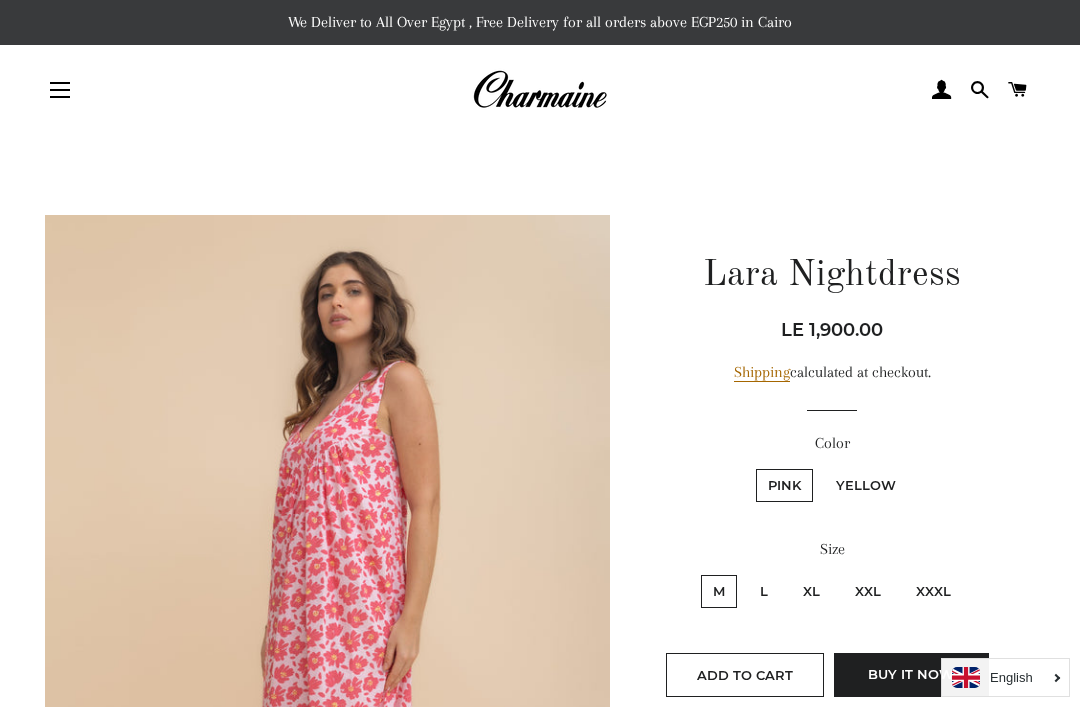scroll, scrollTop: 0, scrollLeft: 0, axis: both 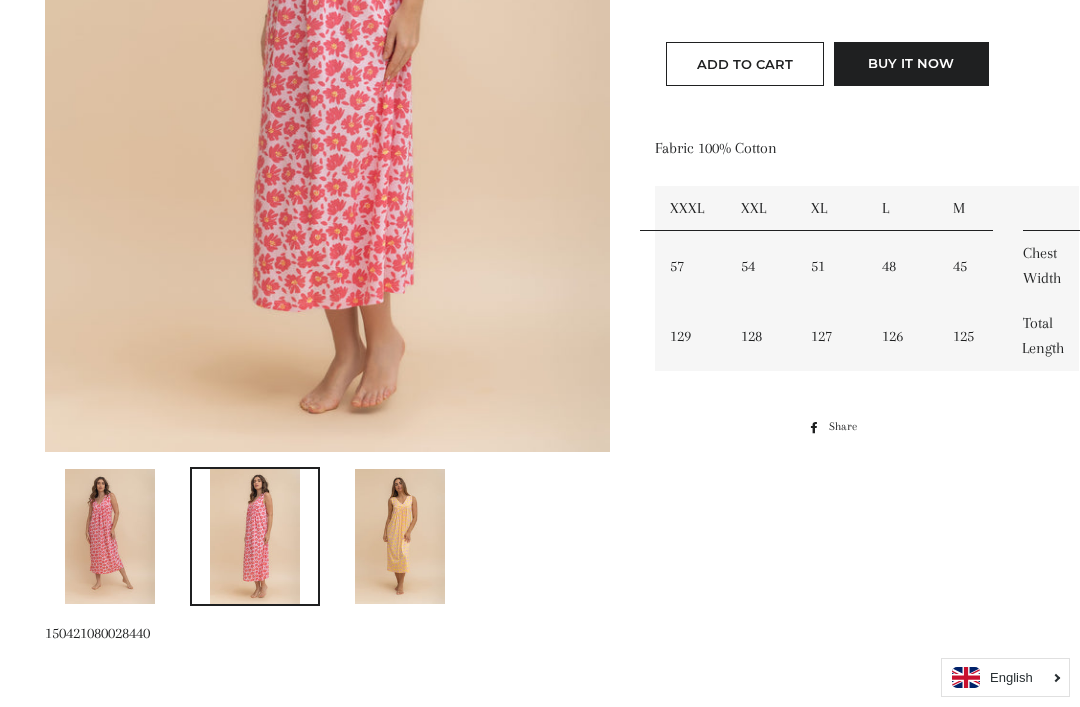click at bounding box center (400, 536) 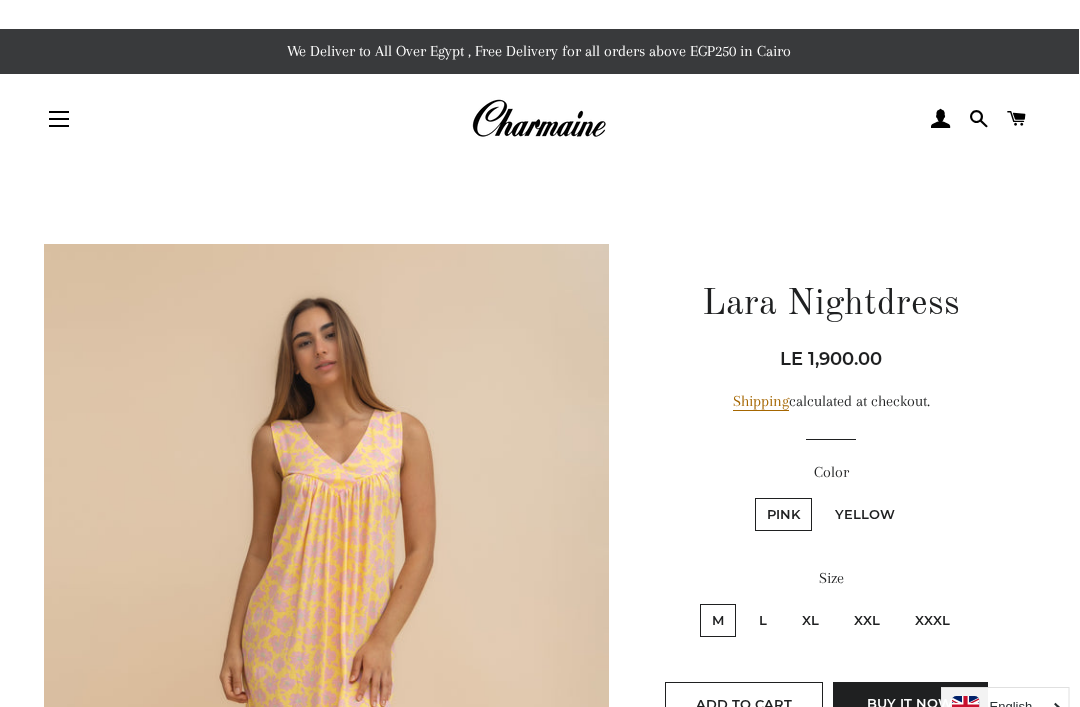 scroll, scrollTop: 0, scrollLeft: 14, axis: horizontal 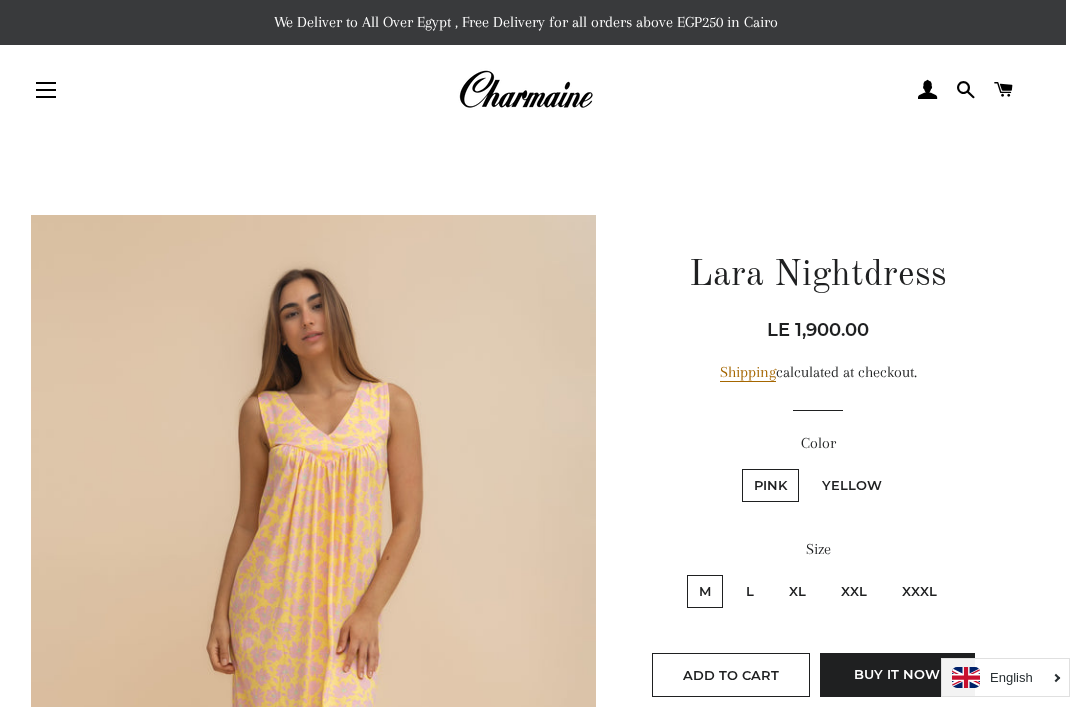 click at bounding box center [525, 90] 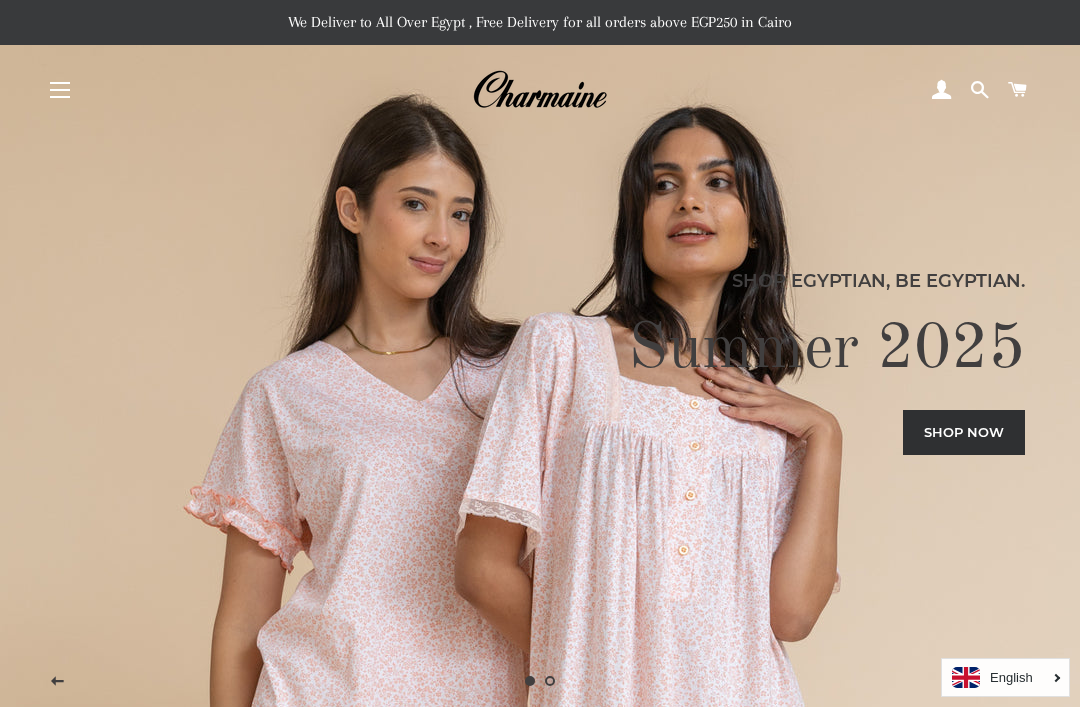 scroll, scrollTop: 0, scrollLeft: 0, axis: both 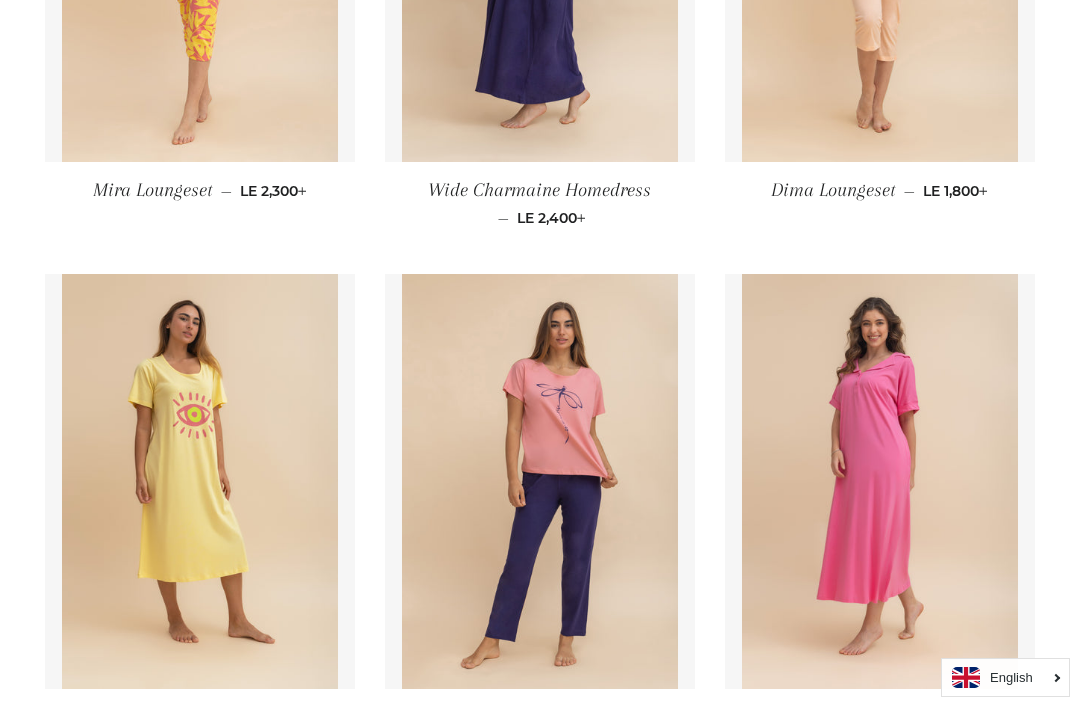 click at bounding box center [540, 481] 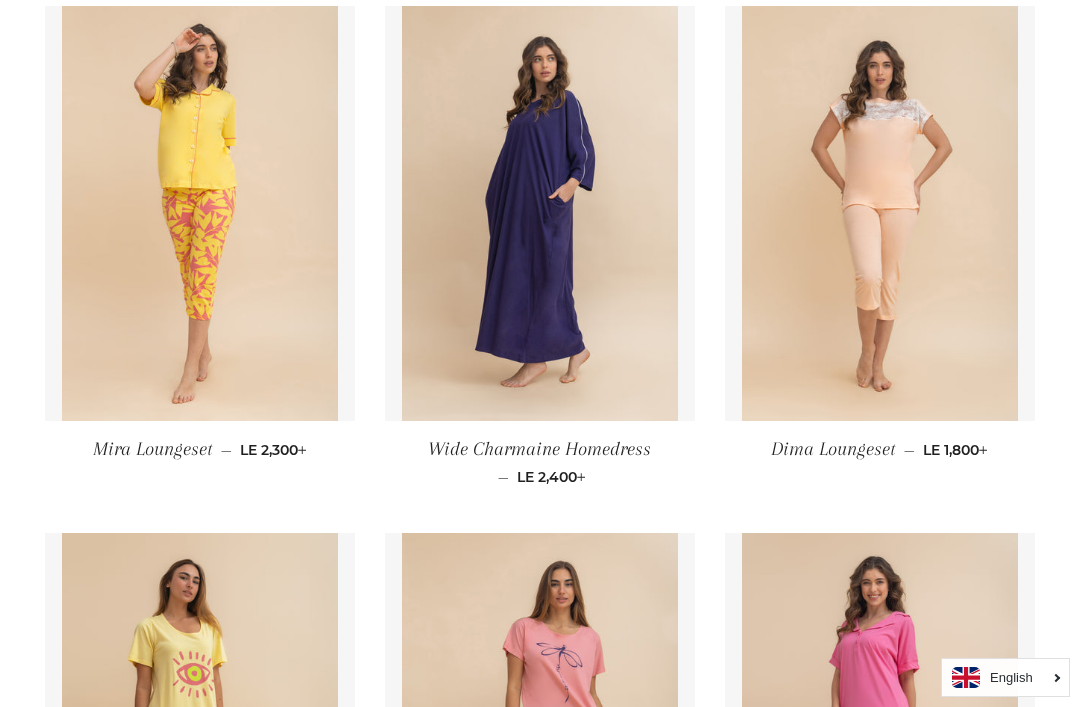 scroll, scrollTop: 1943, scrollLeft: 0, axis: vertical 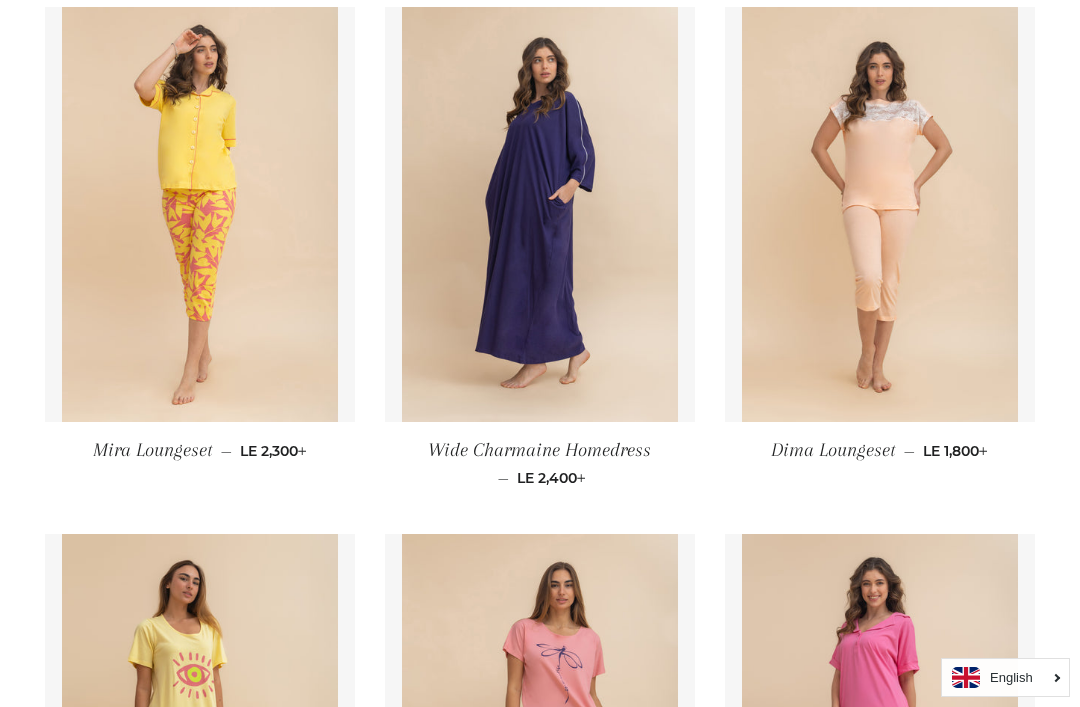 click at bounding box center (200, 214) 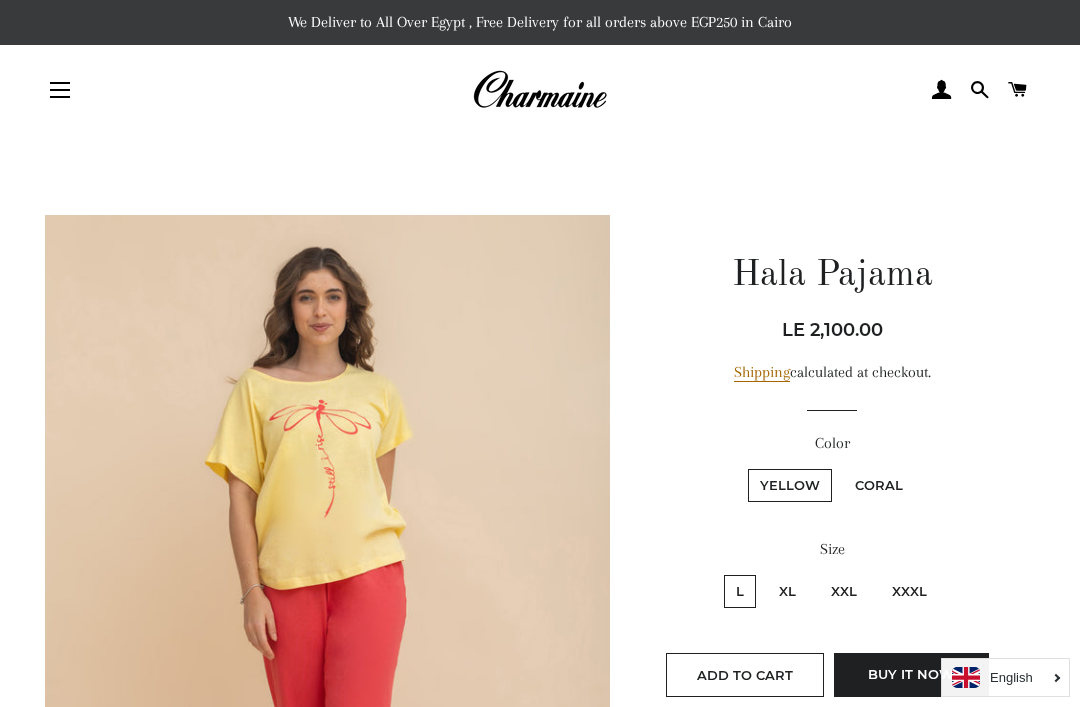 scroll, scrollTop: 0, scrollLeft: 0, axis: both 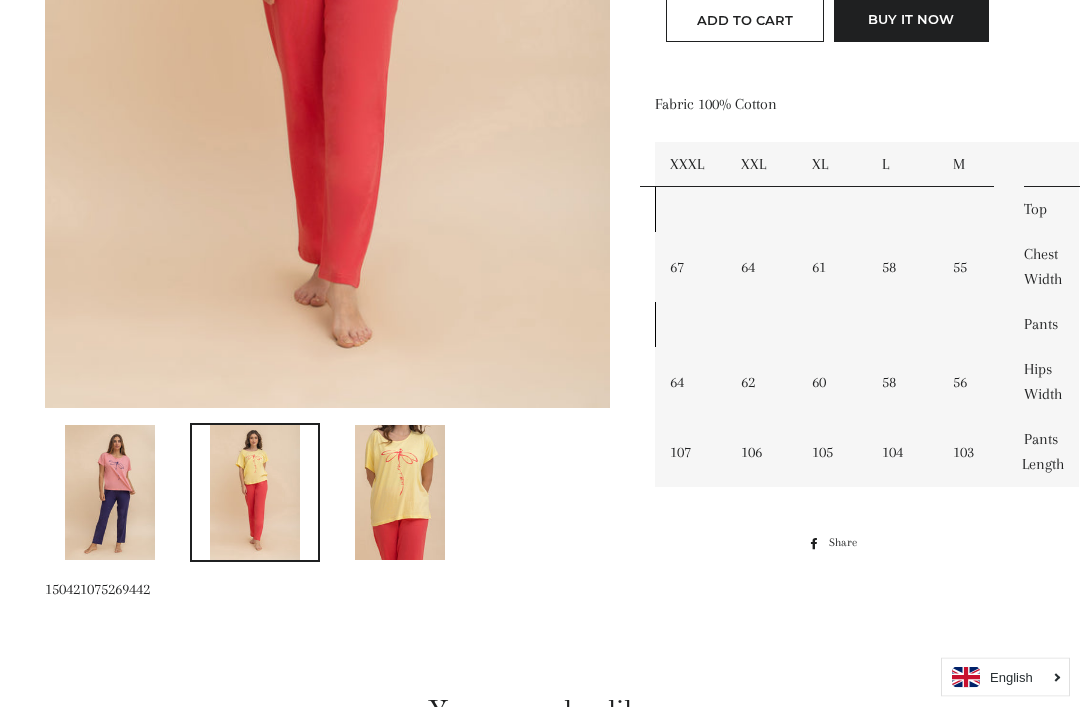 click at bounding box center [400, 493] 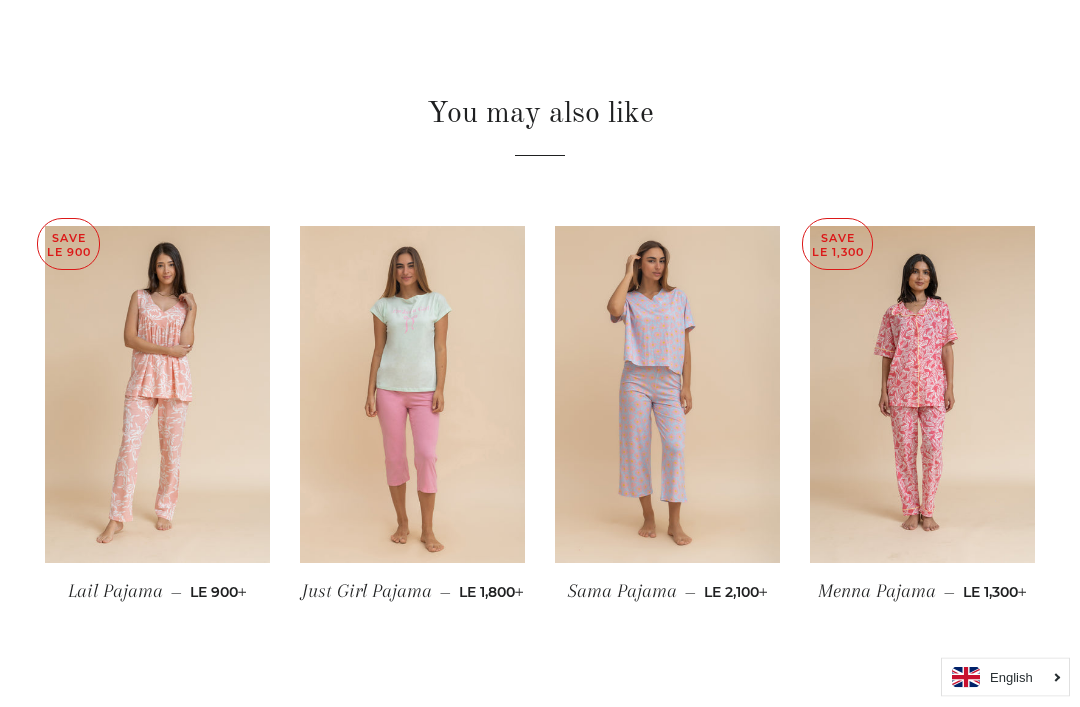 scroll, scrollTop: 1254, scrollLeft: 0, axis: vertical 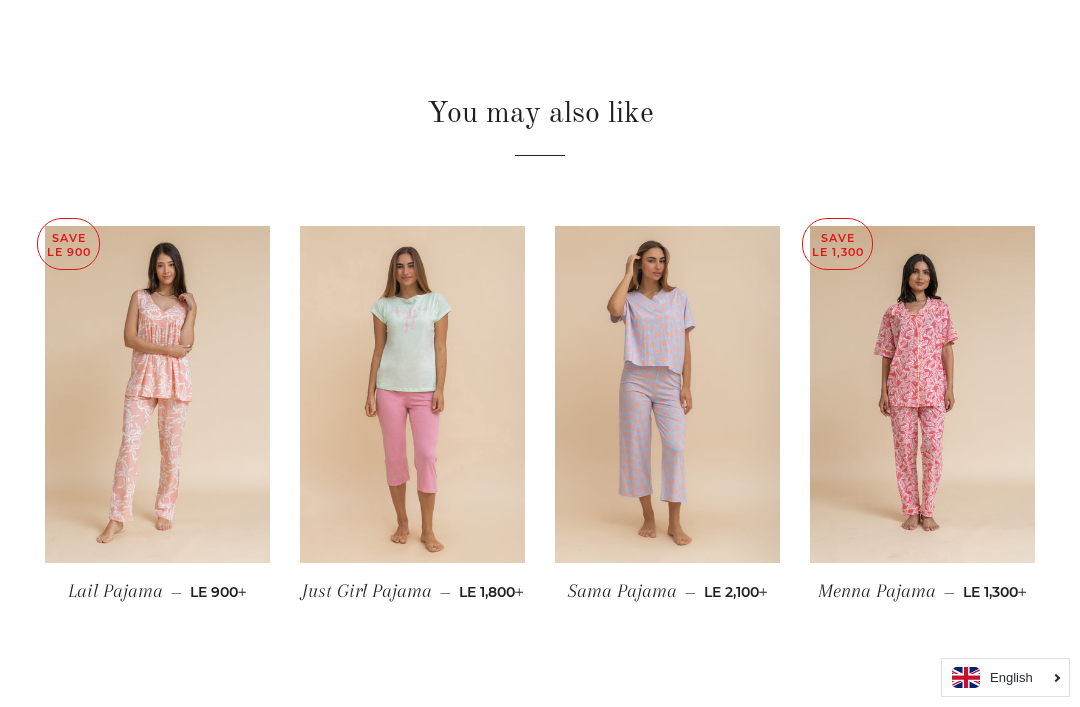 click at bounding box center (667, 395) 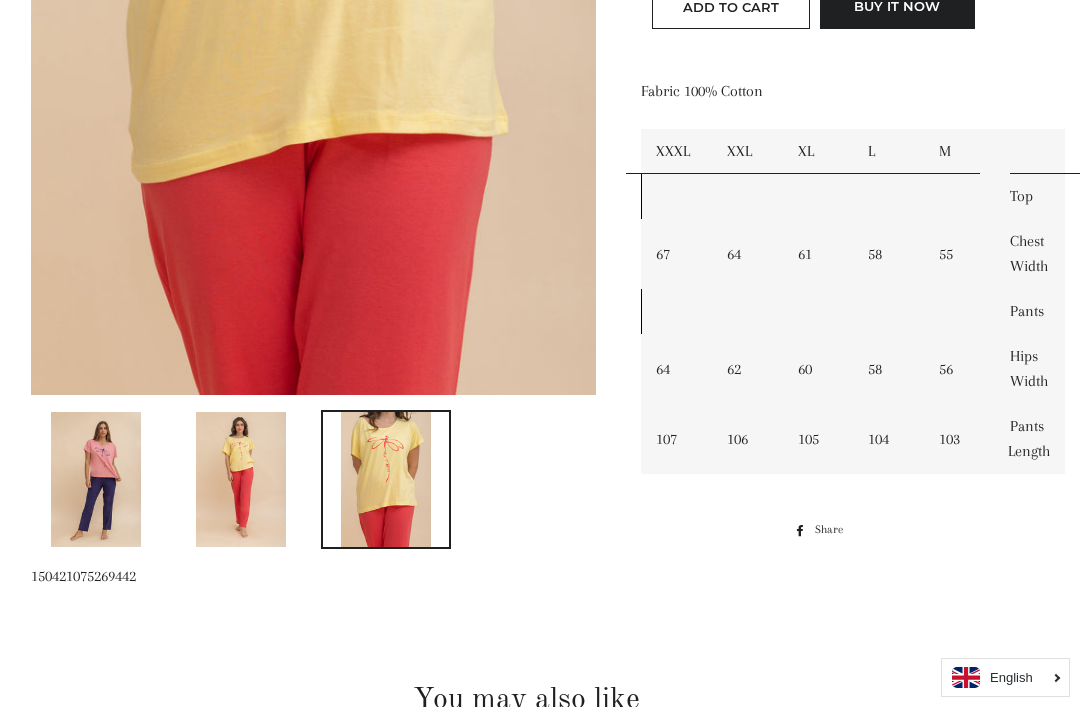 scroll, scrollTop: 649, scrollLeft: 14, axis: both 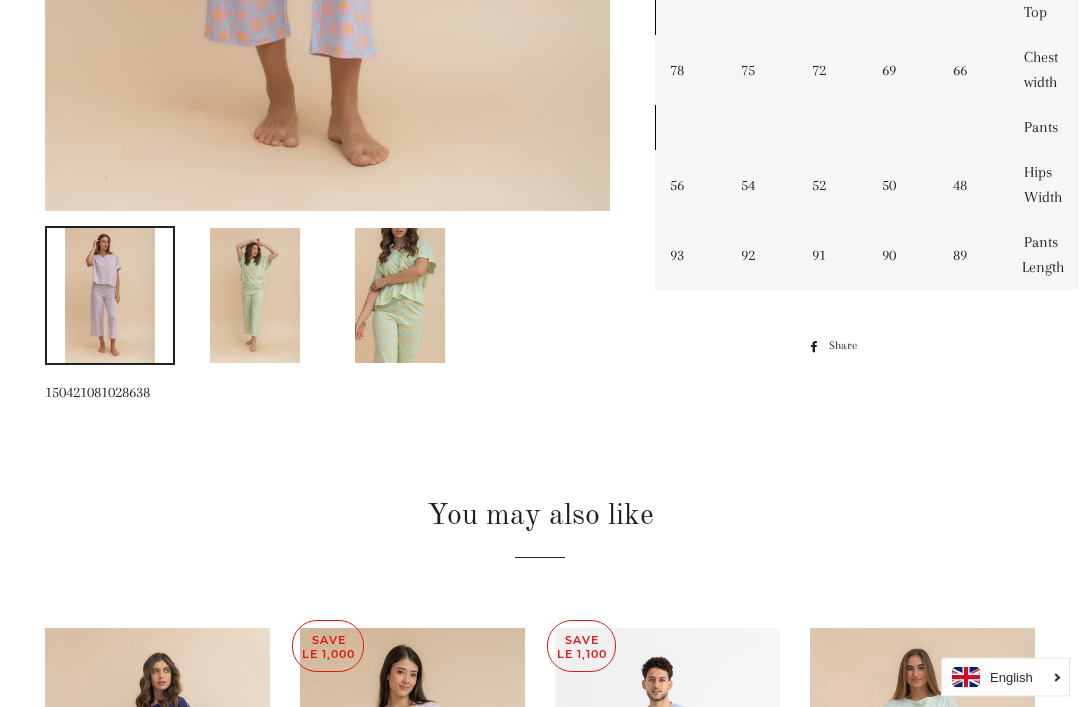 click at bounding box center [400, 296] 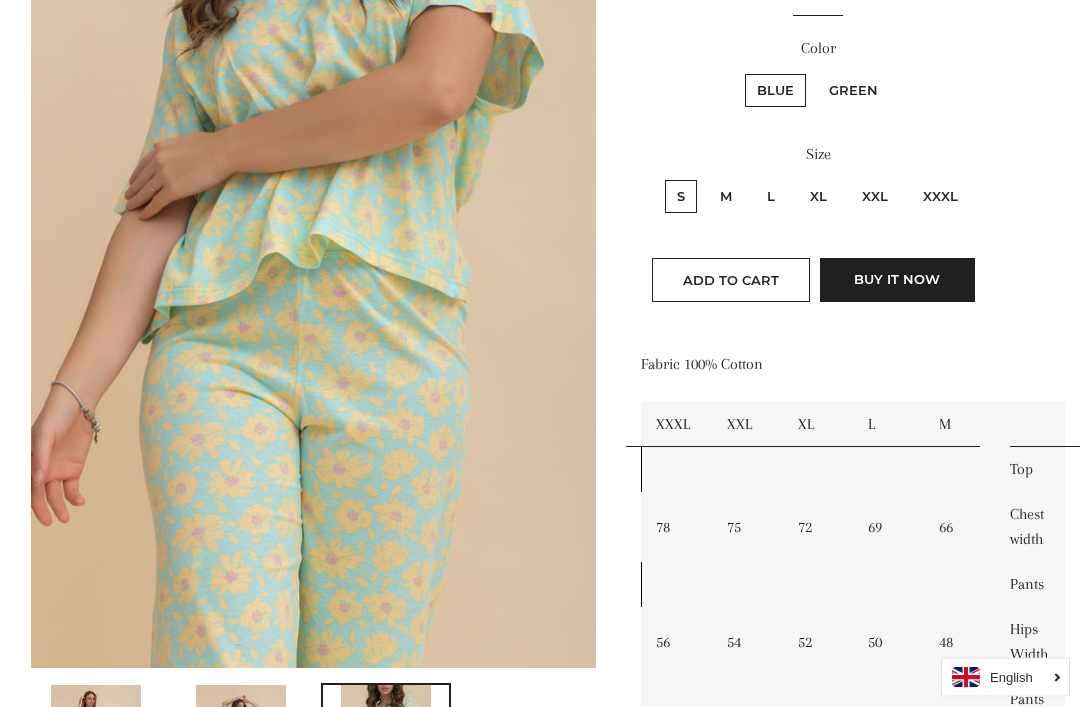 scroll, scrollTop: 395, scrollLeft: 14, axis: both 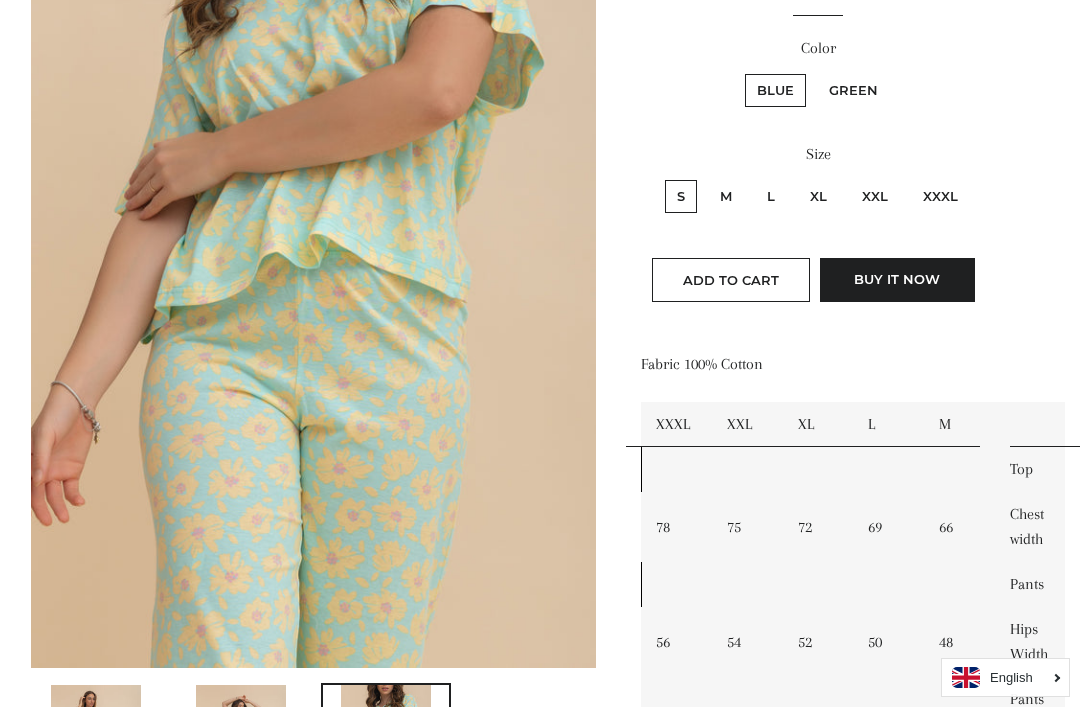 click on "Green" at bounding box center (853, 90) 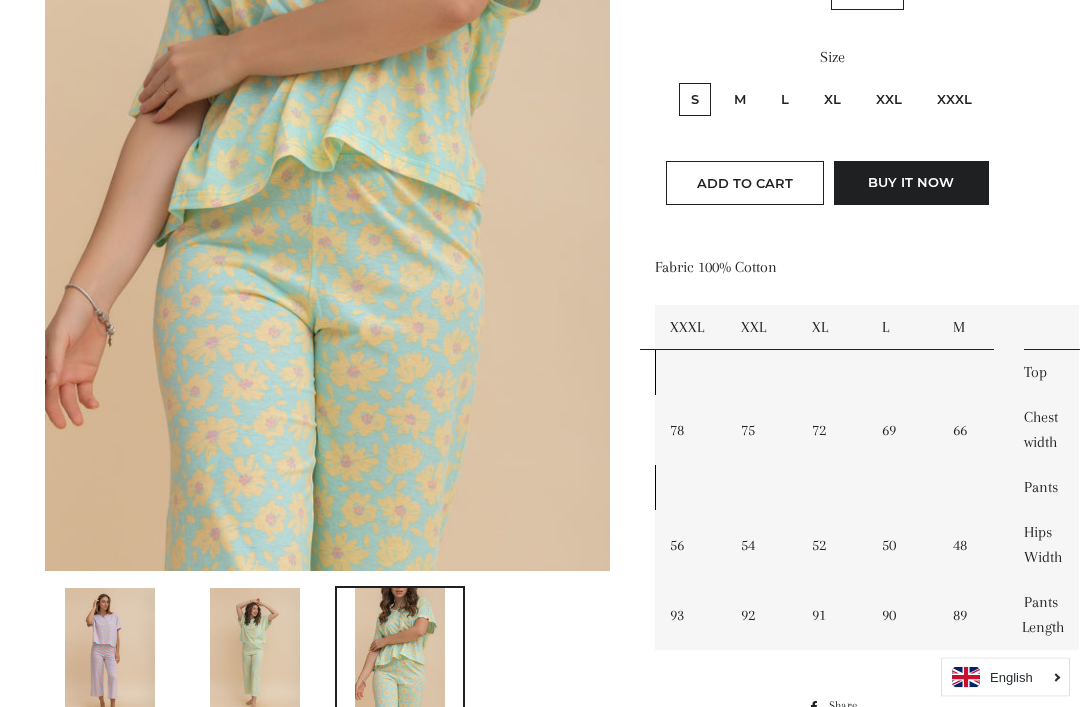 scroll, scrollTop: 449, scrollLeft: 0, axis: vertical 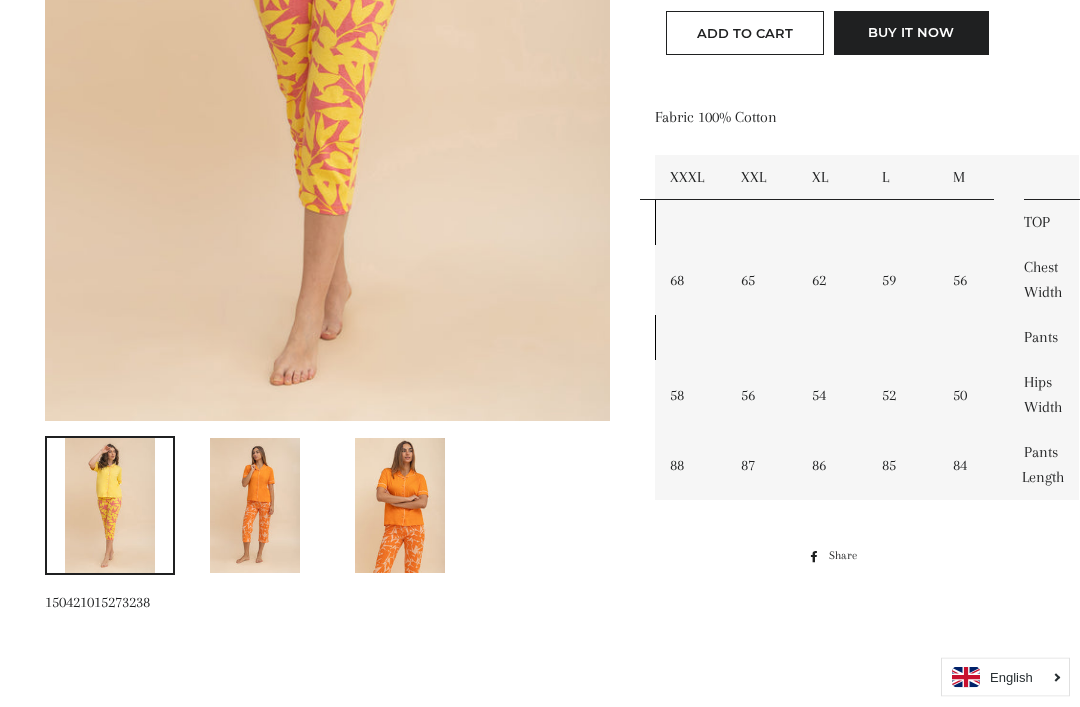 click at bounding box center [400, 506] 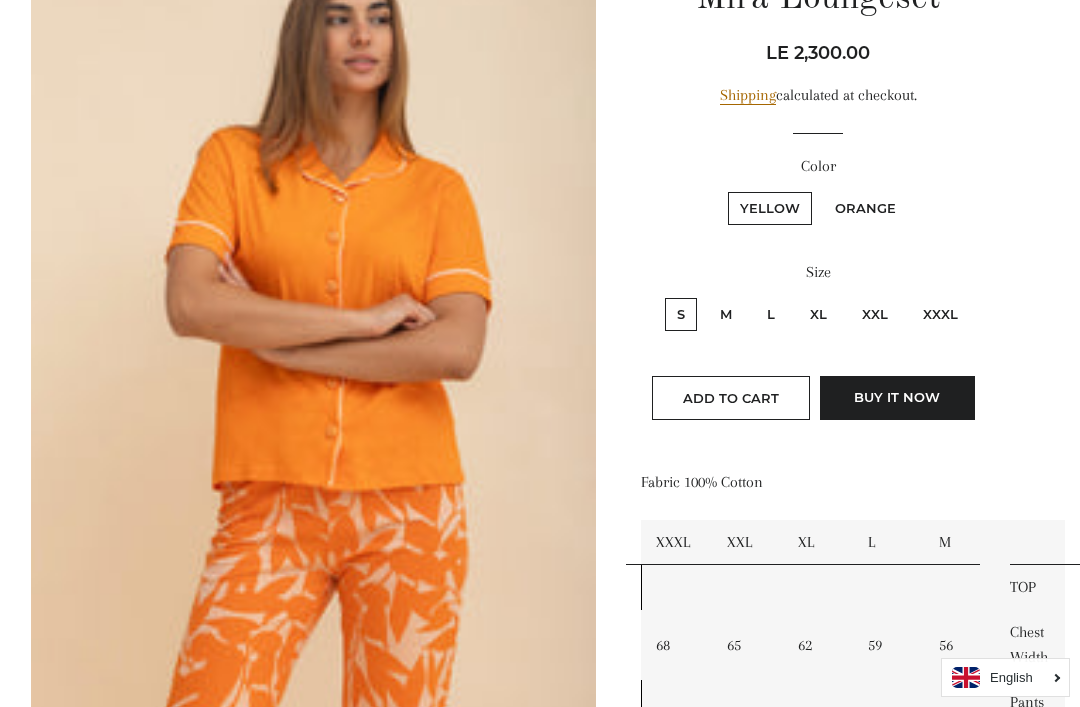 scroll, scrollTop: 274, scrollLeft: 14, axis: both 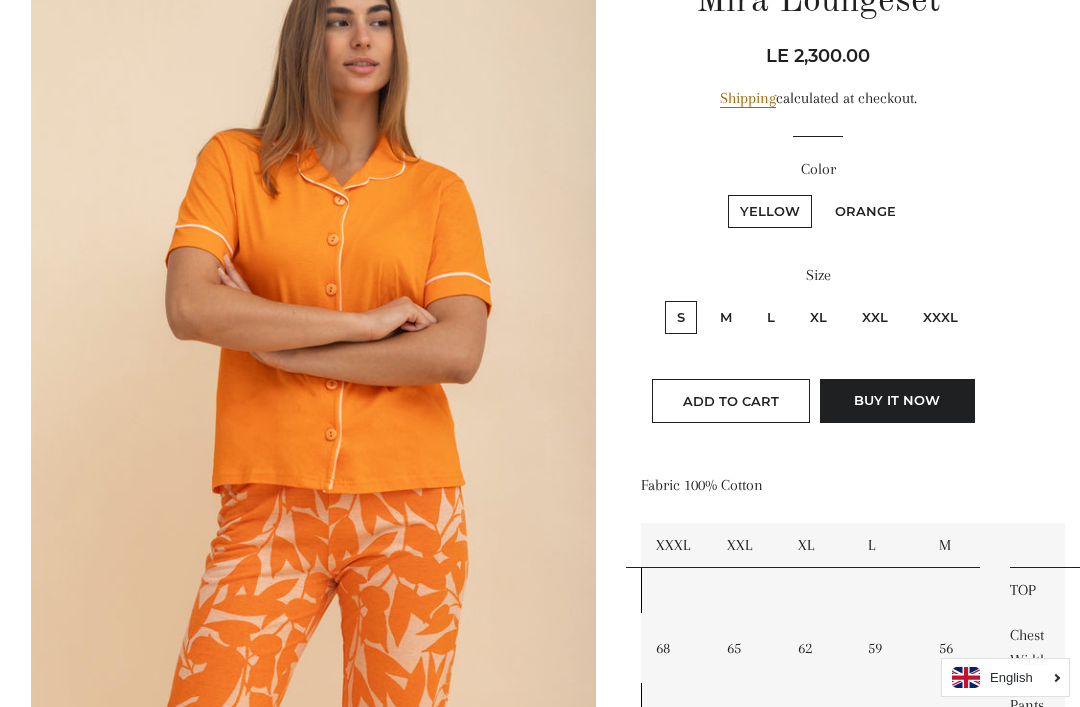 click on "Orange" at bounding box center [865, 211] 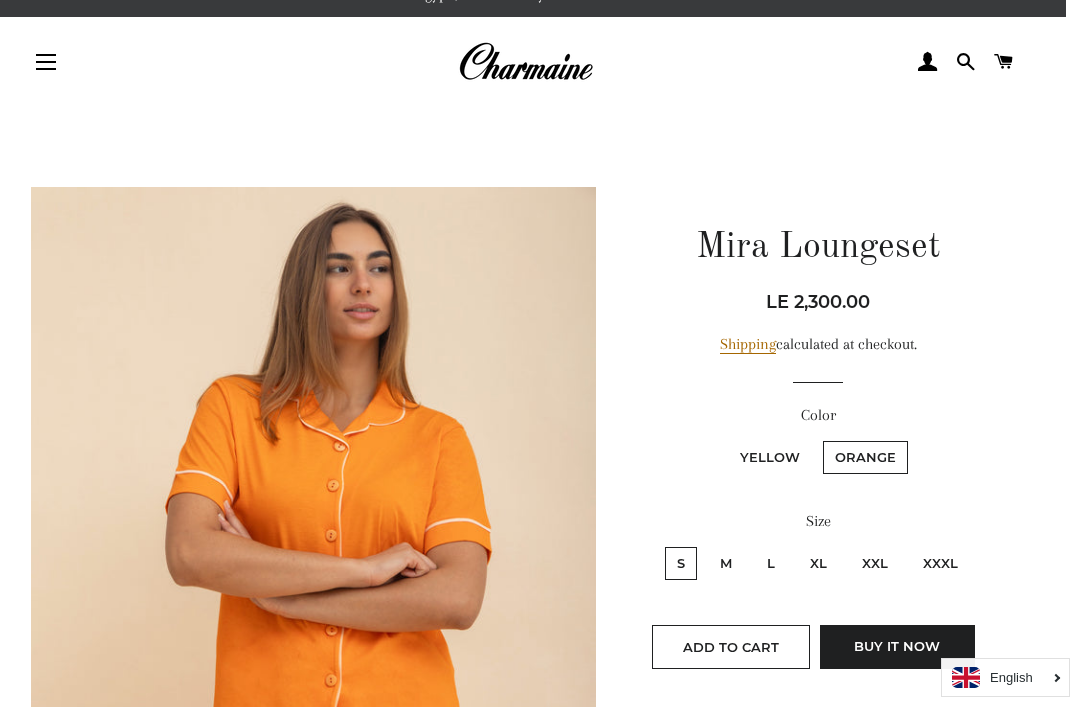 scroll, scrollTop: 0, scrollLeft: 14, axis: horizontal 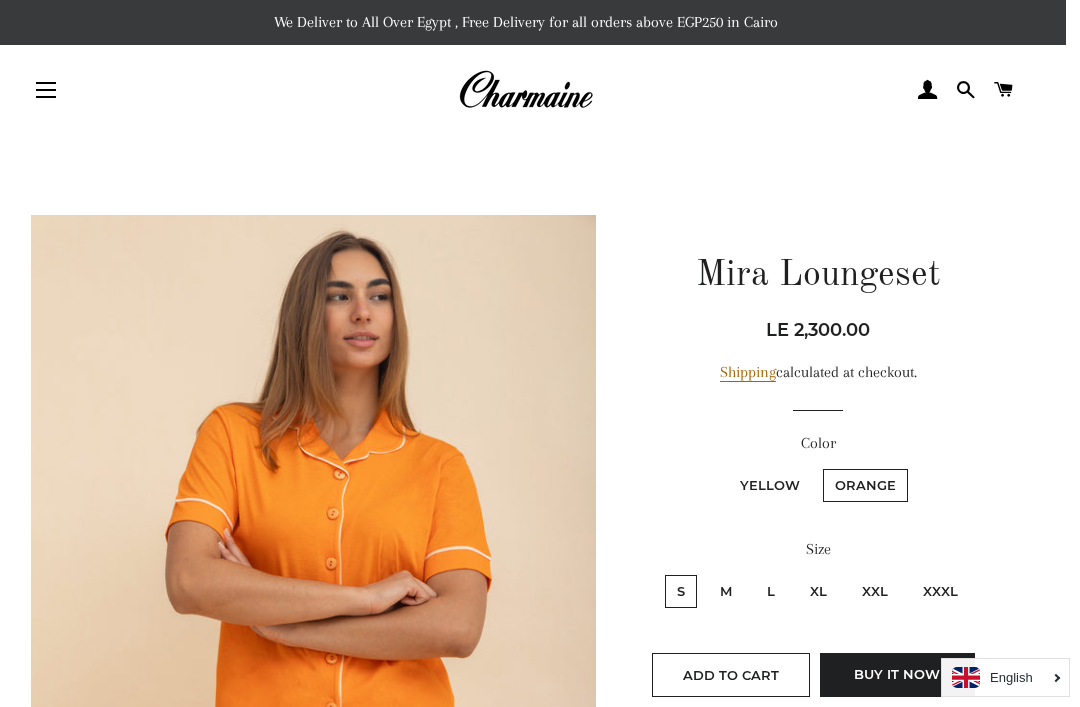 click at bounding box center (525, 90) 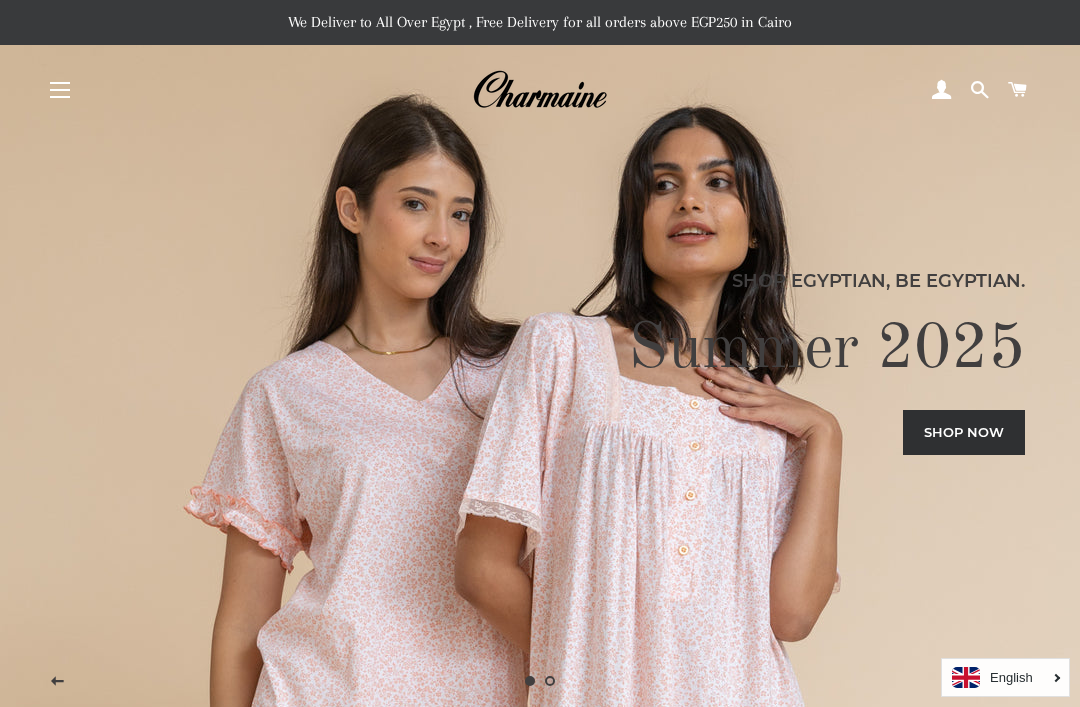 scroll, scrollTop: 0, scrollLeft: 0, axis: both 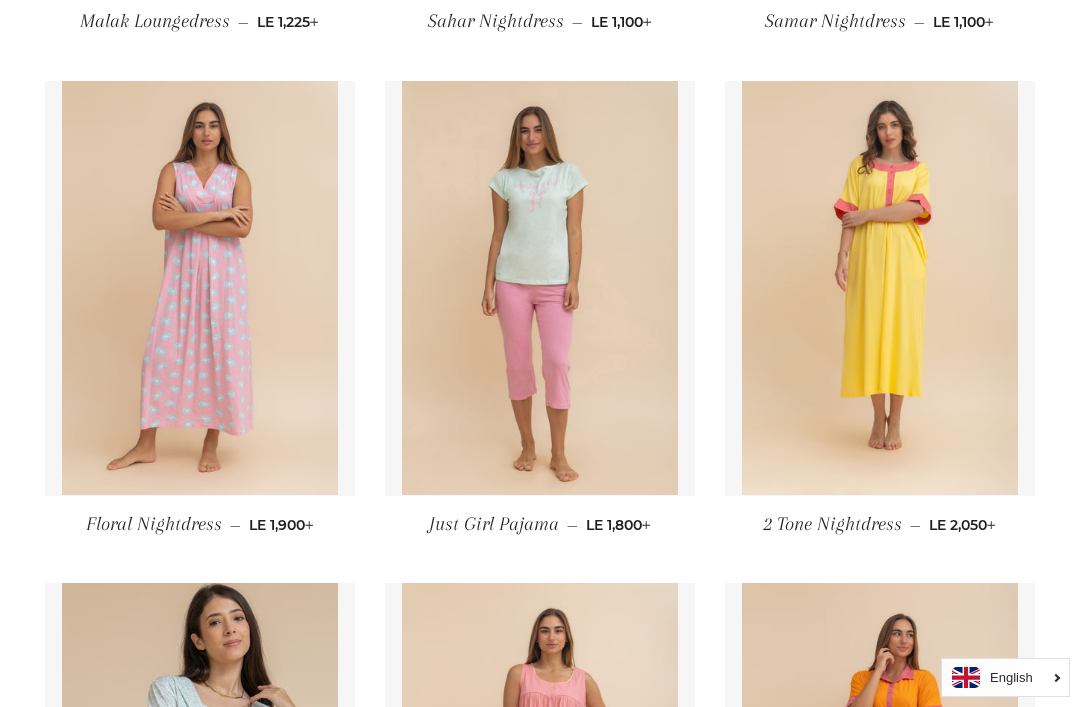 click at bounding box center (200, 288) 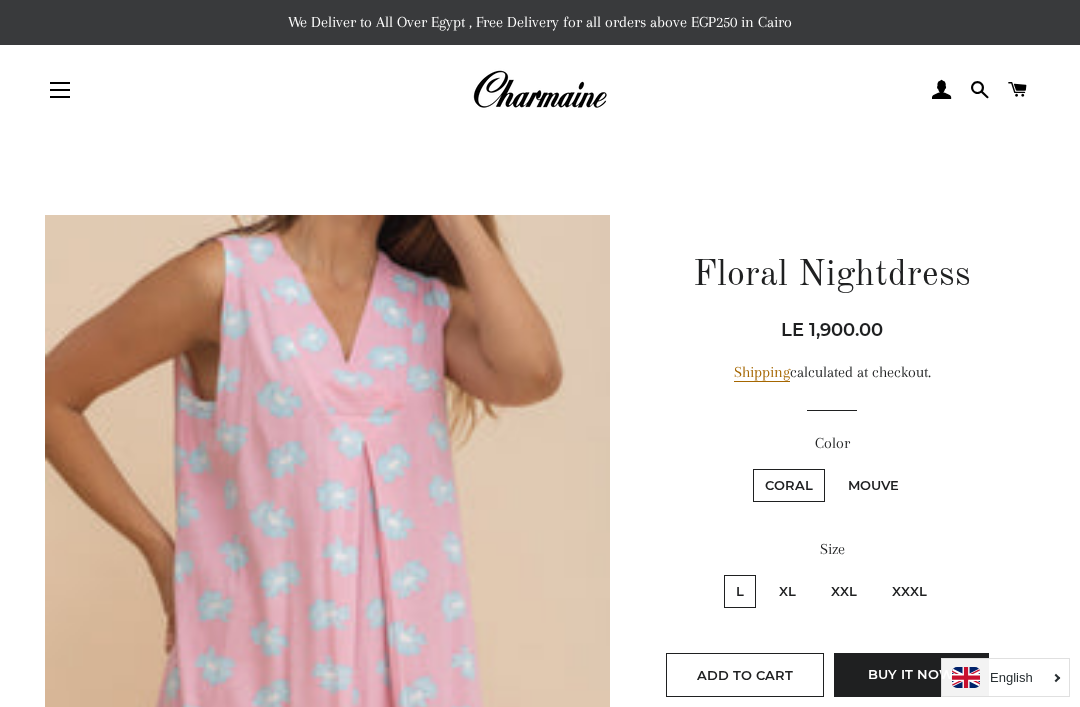 scroll, scrollTop: 0, scrollLeft: 0, axis: both 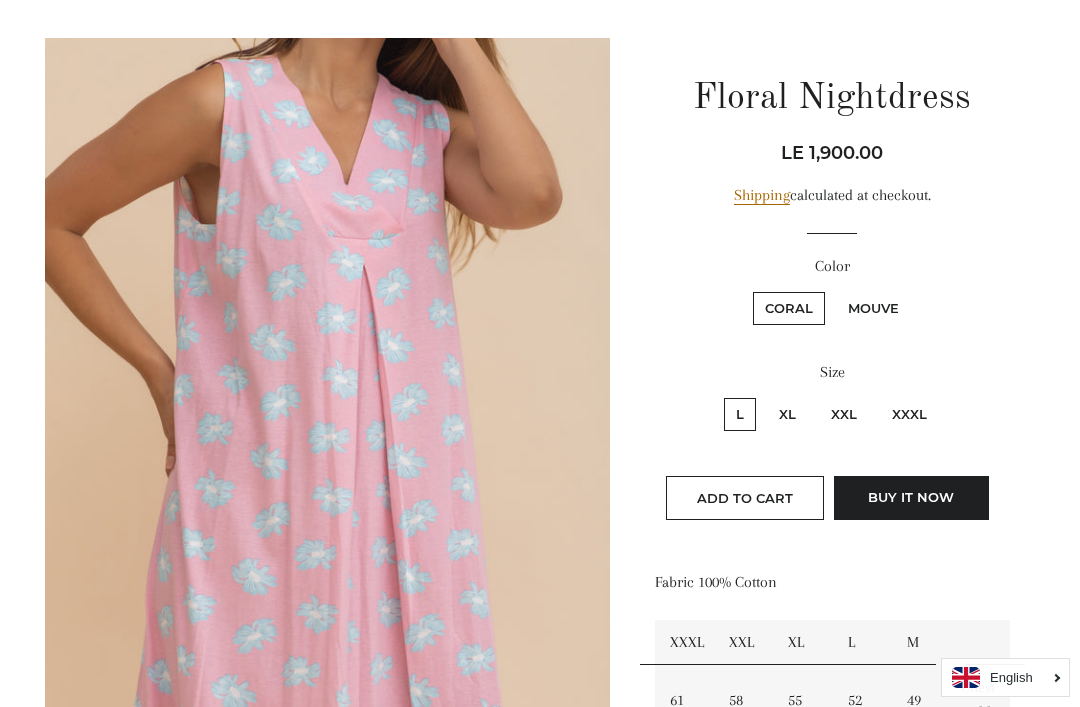 click on "Mouve" at bounding box center [873, 308] 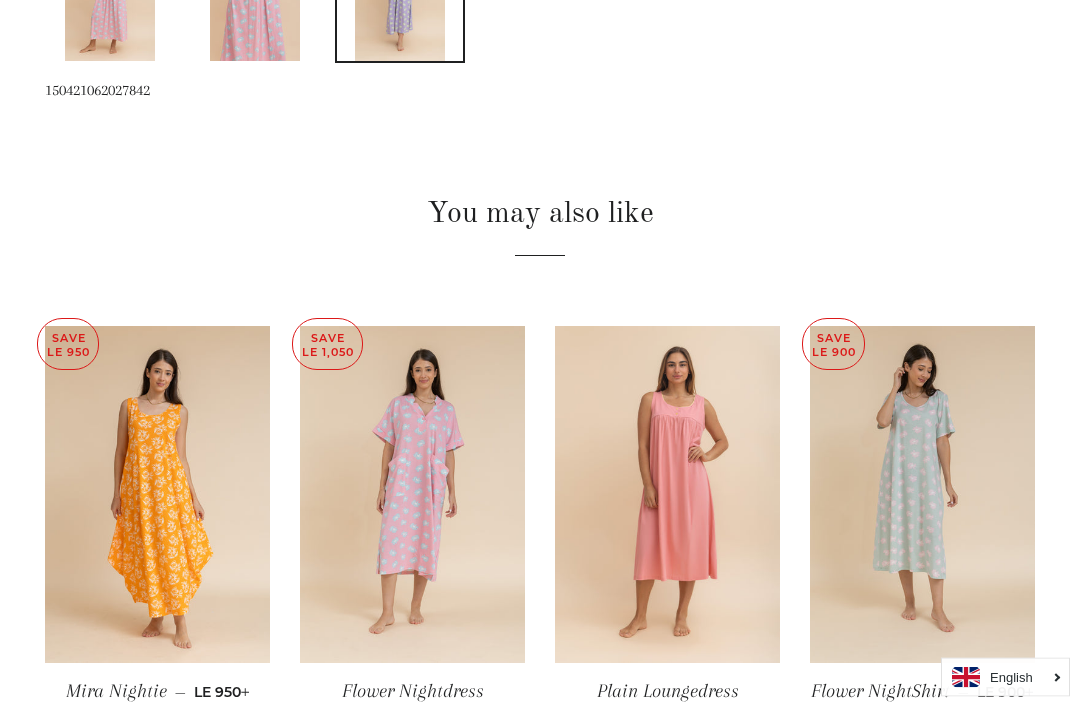 scroll, scrollTop: 1154, scrollLeft: 0, axis: vertical 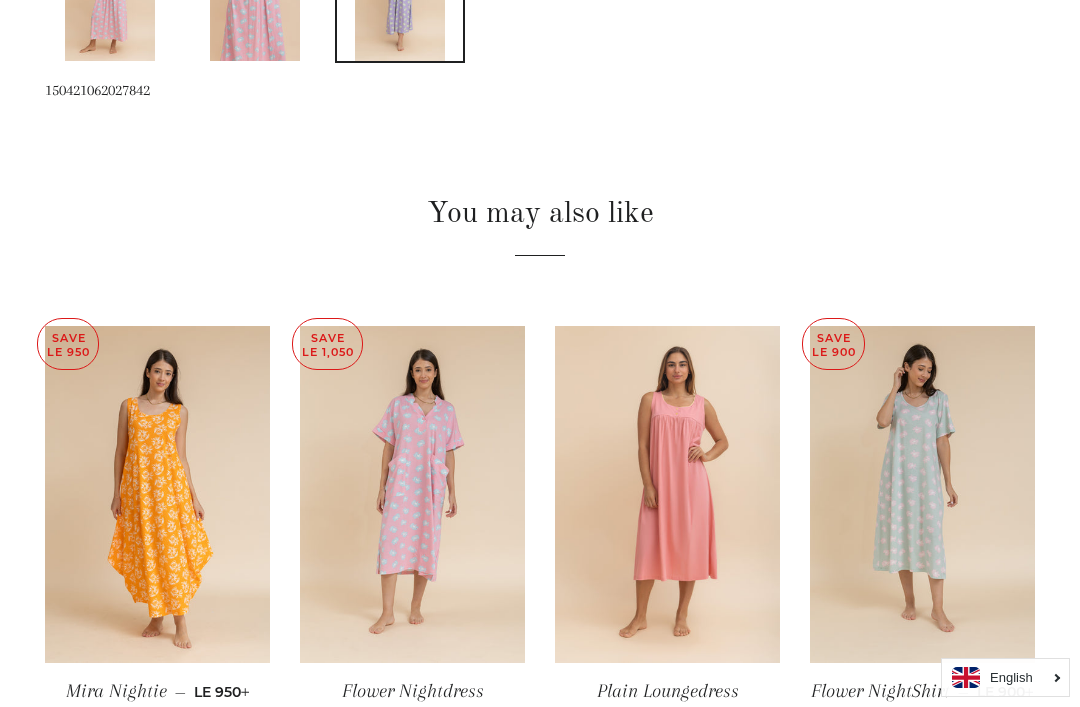 click at bounding box center (412, 495) 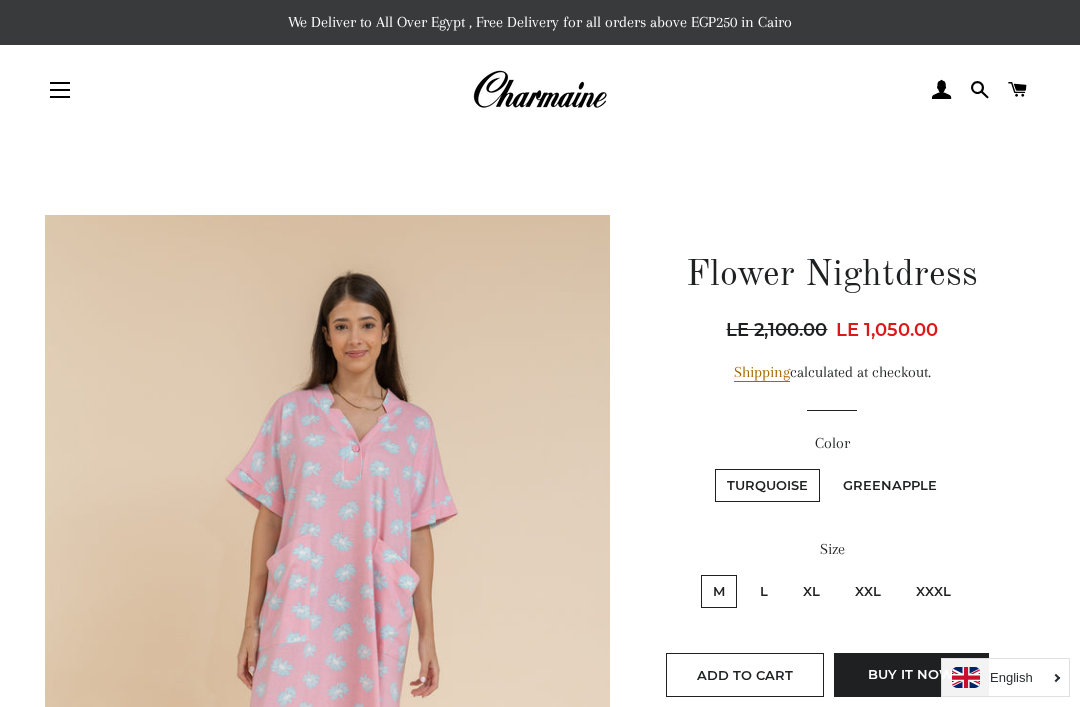 scroll, scrollTop: 0, scrollLeft: 0, axis: both 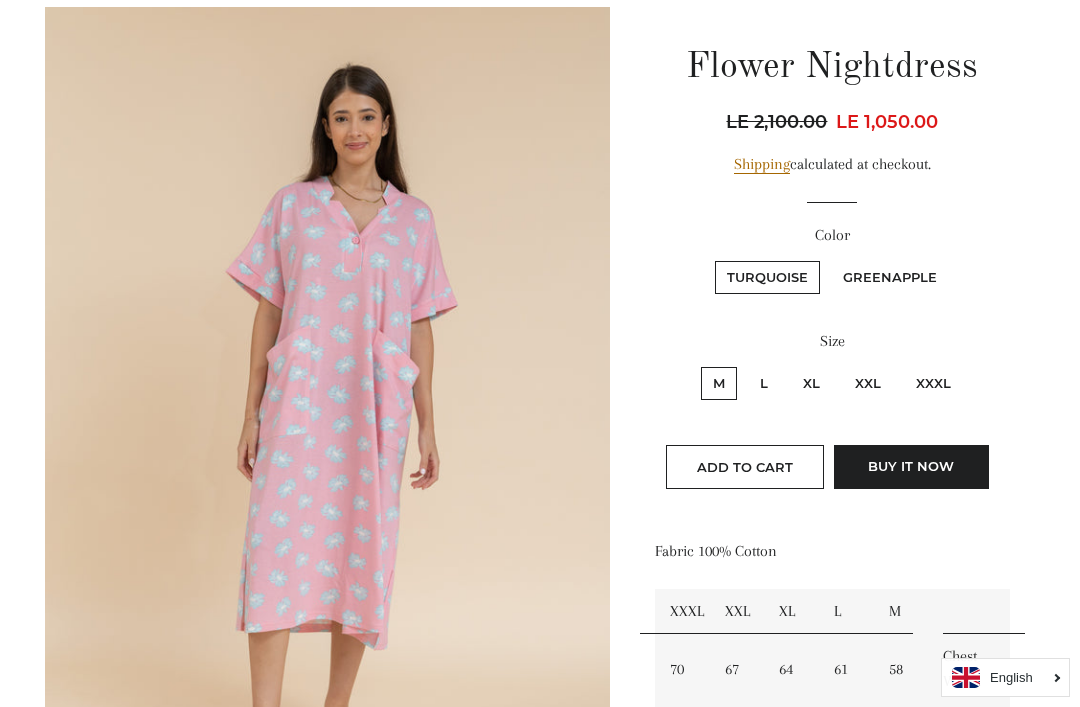 click on "Greenapple" at bounding box center [890, 277] 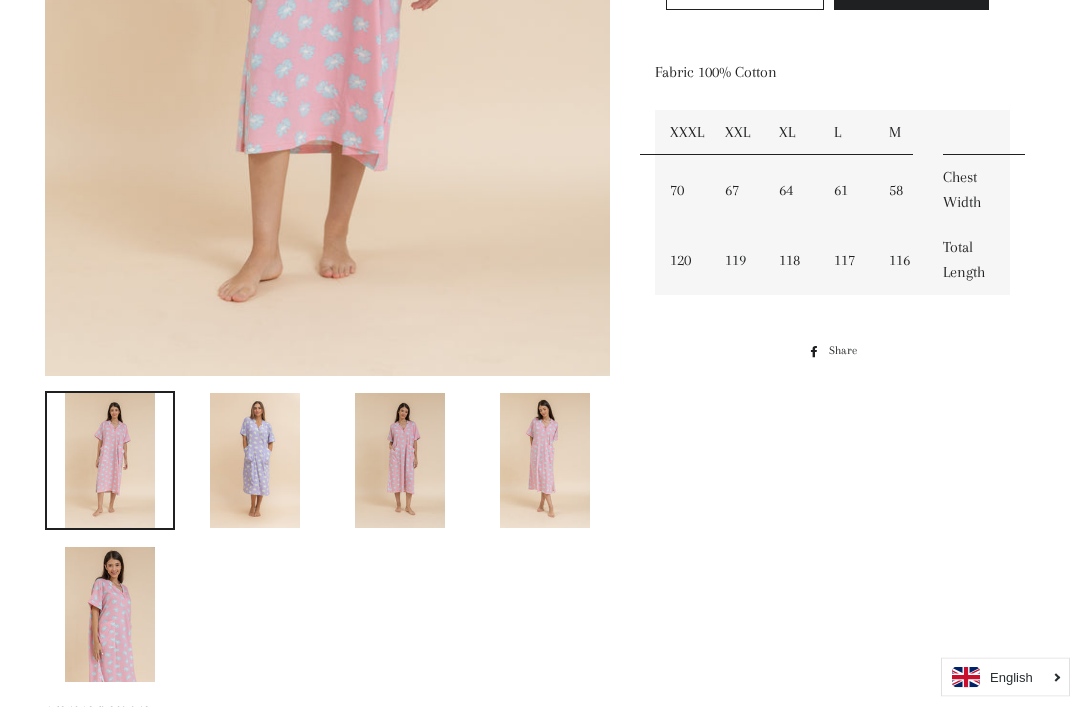 scroll, scrollTop: 691, scrollLeft: 0, axis: vertical 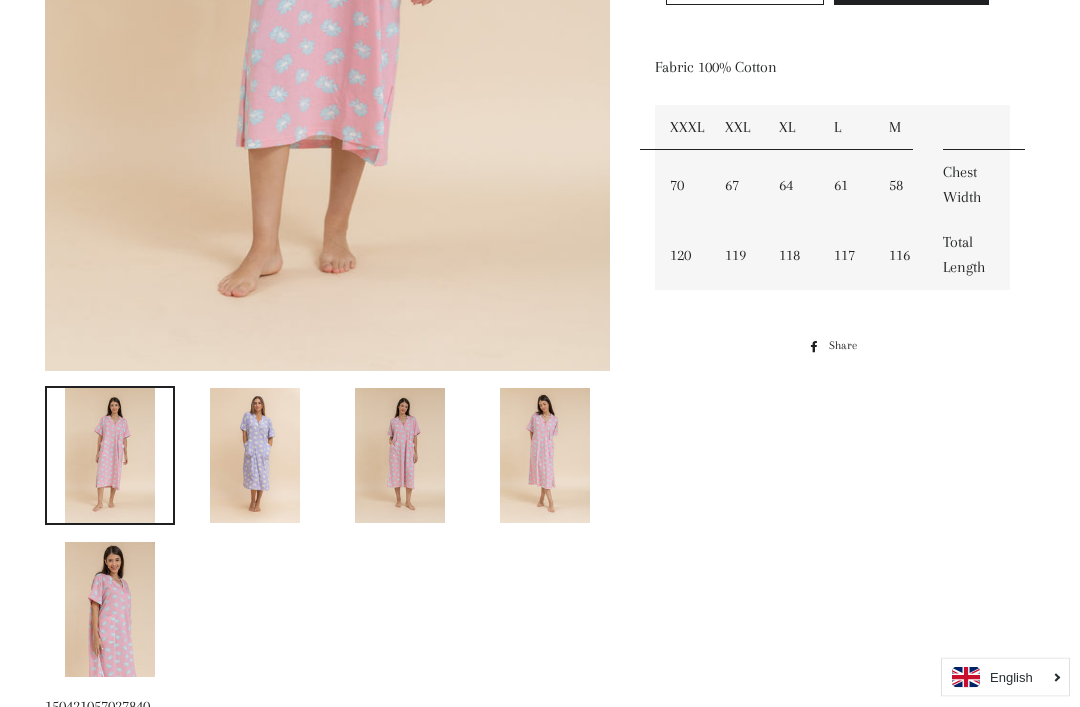 click at bounding box center [255, 456] 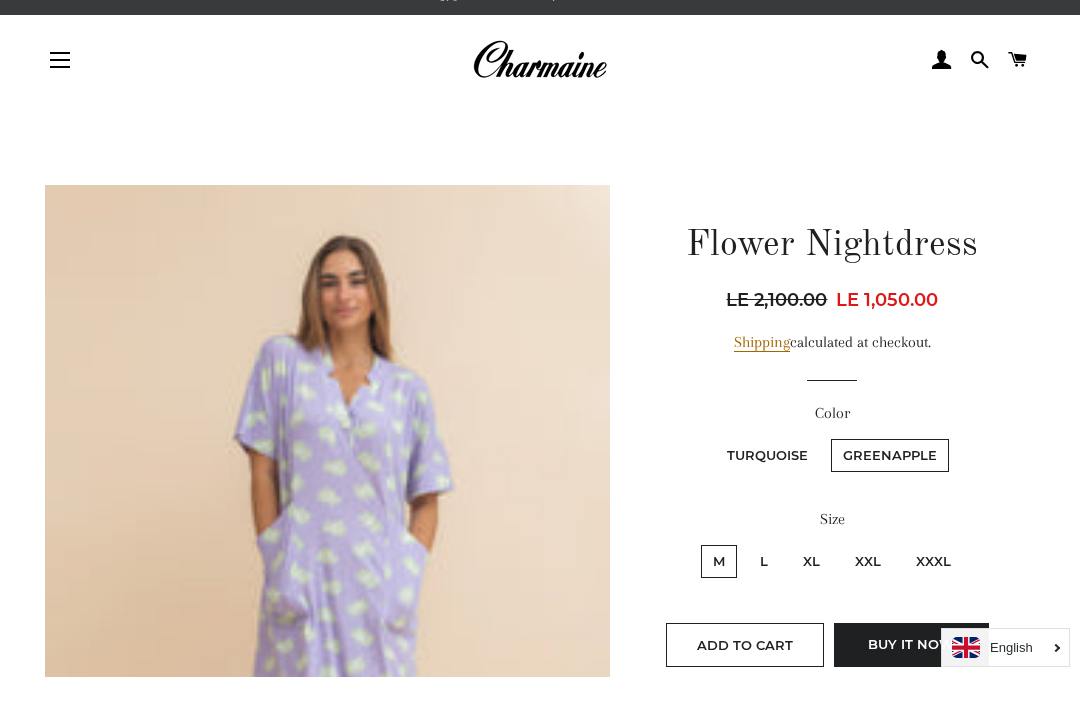 scroll, scrollTop: 31, scrollLeft: 0, axis: vertical 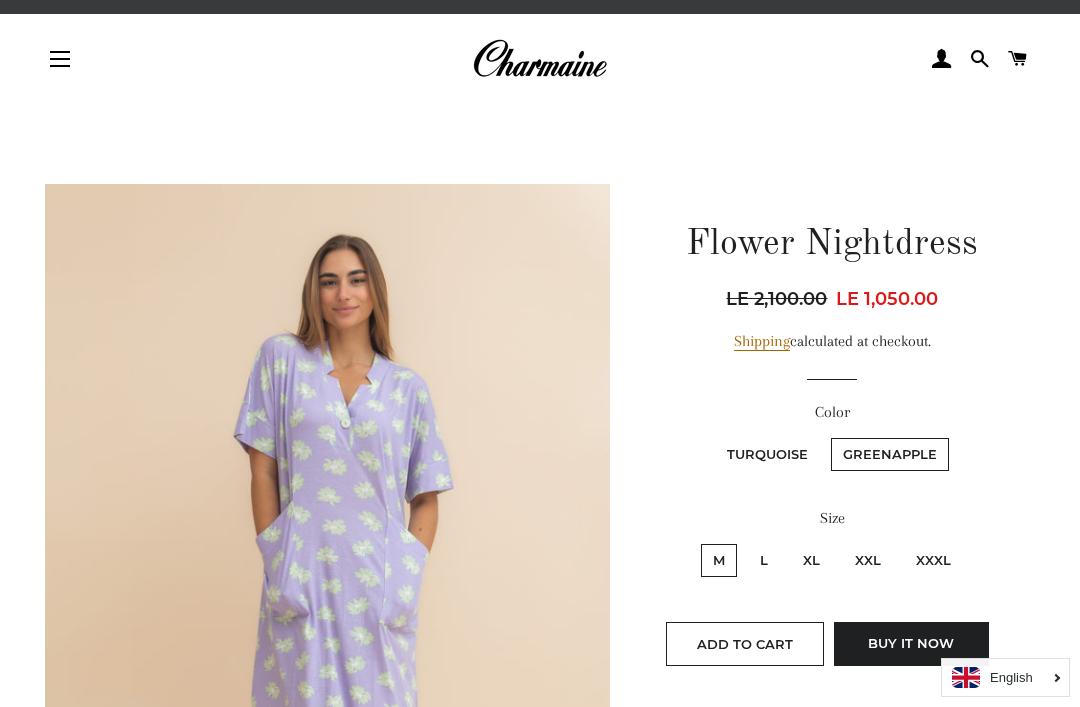 click at bounding box center [539, 59] 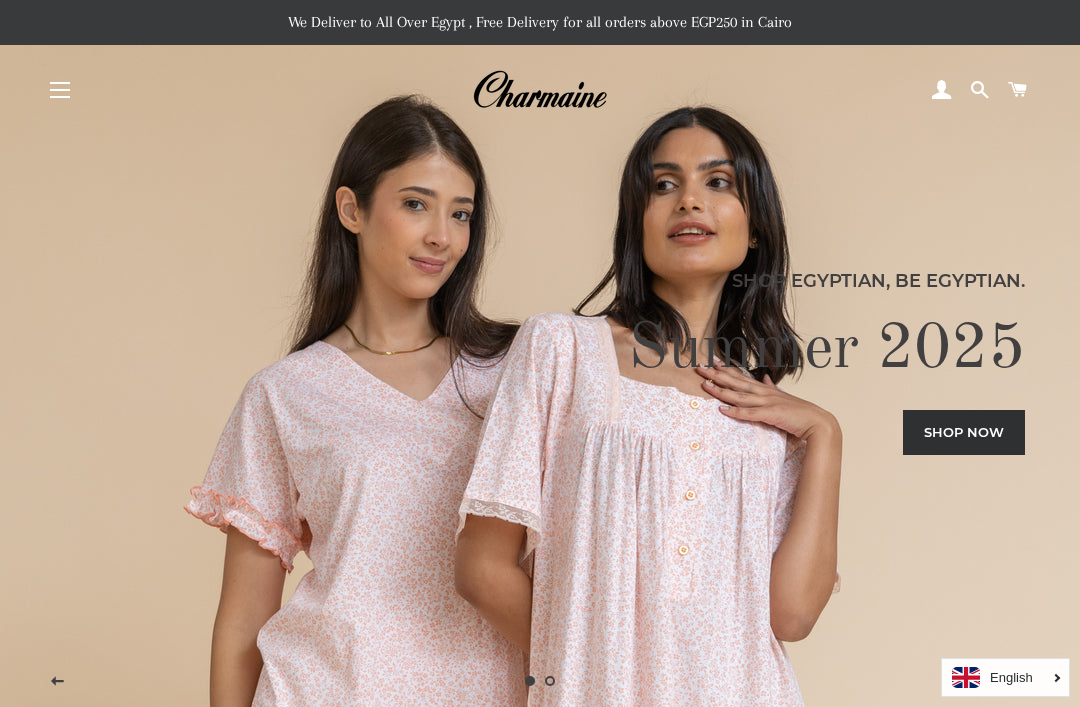scroll, scrollTop: 0, scrollLeft: 0, axis: both 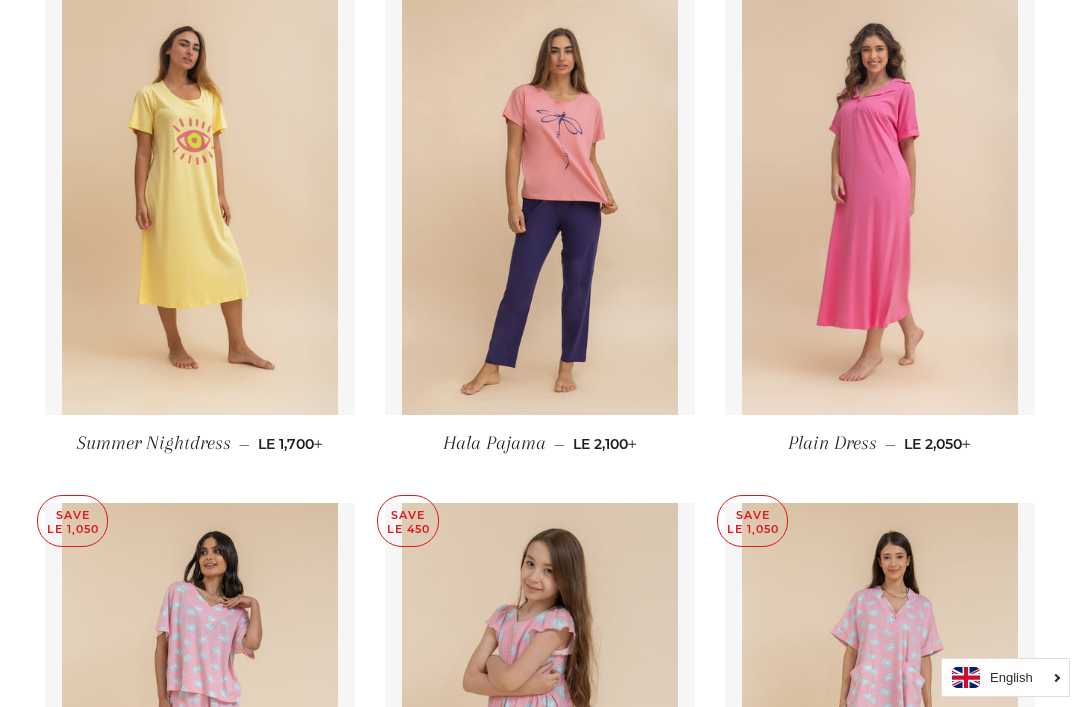 click at bounding box center [880, 207] 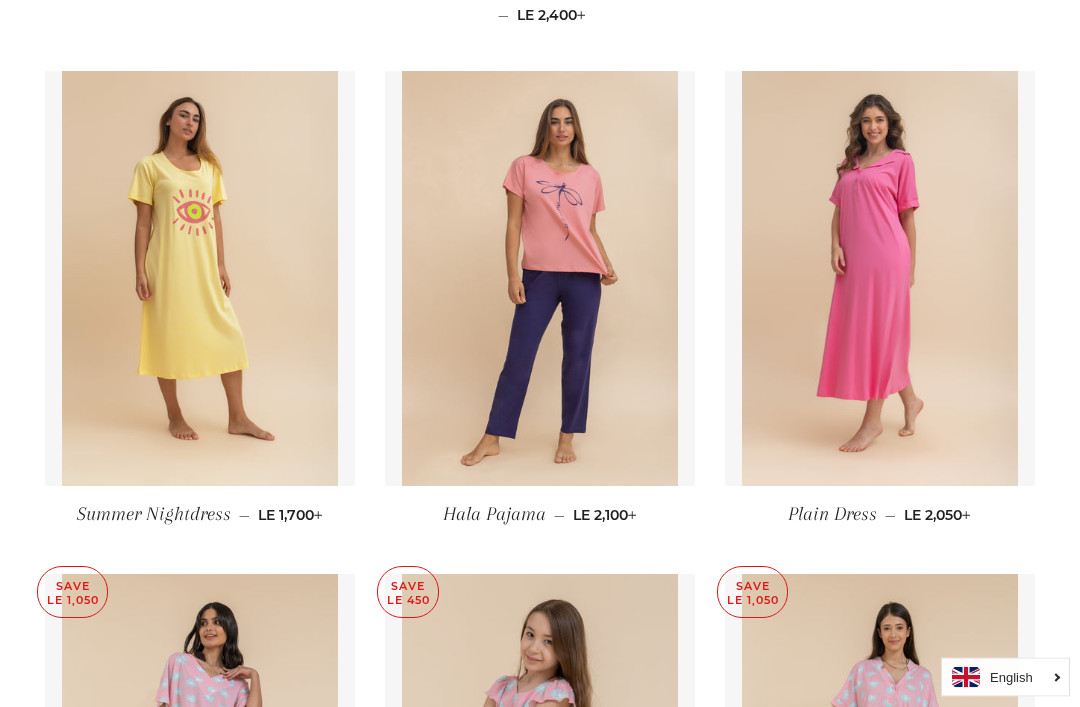 scroll, scrollTop: 2406, scrollLeft: 0, axis: vertical 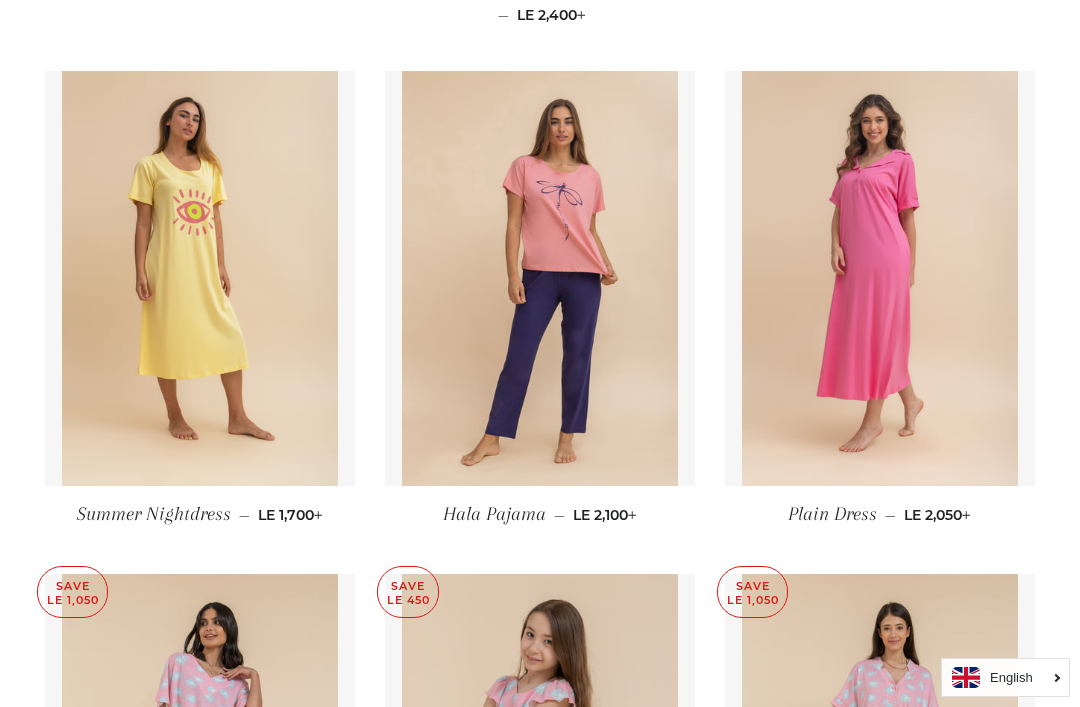 click at bounding box center (540, 278) 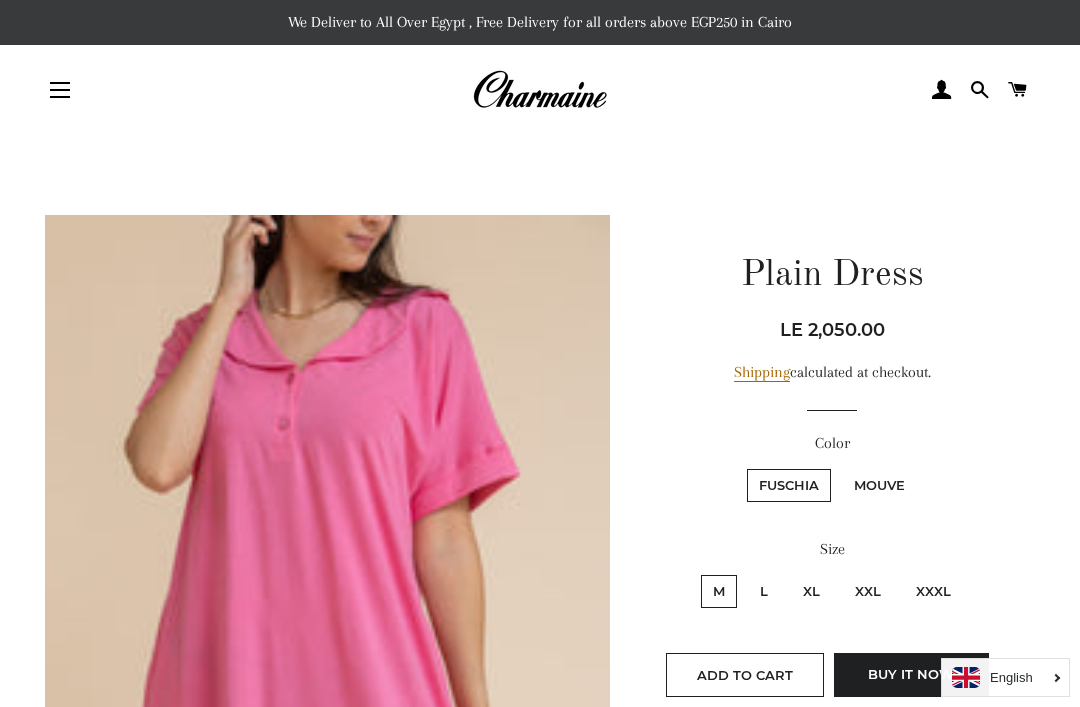 scroll, scrollTop: 0, scrollLeft: 0, axis: both 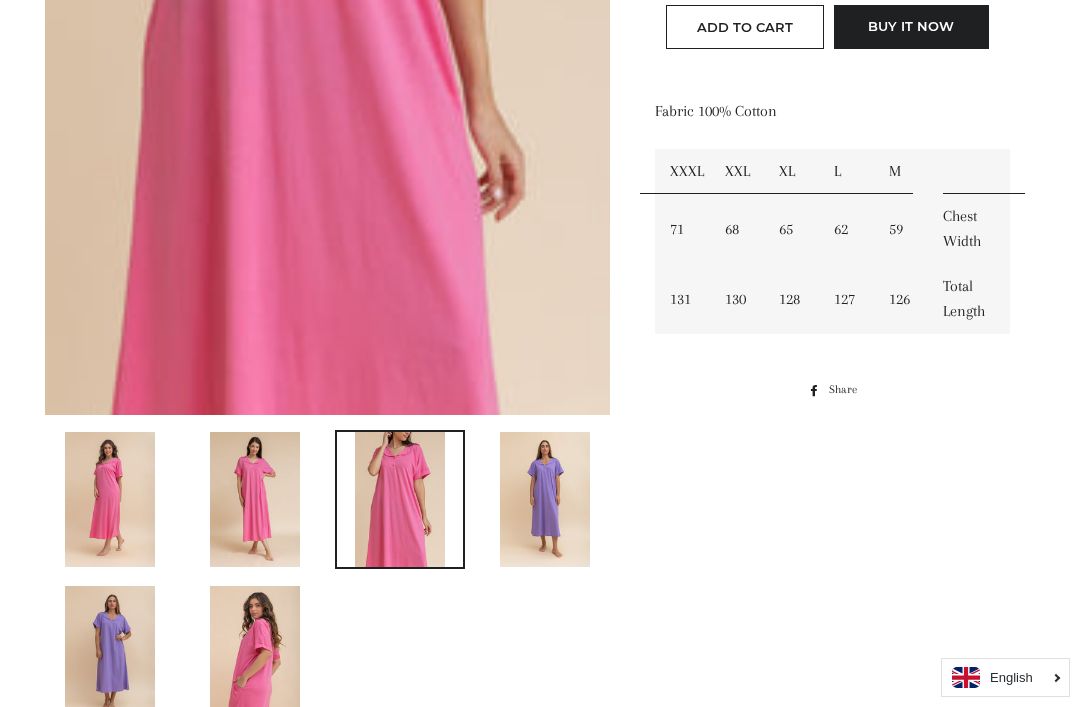 click at bounding box center [545, 499] 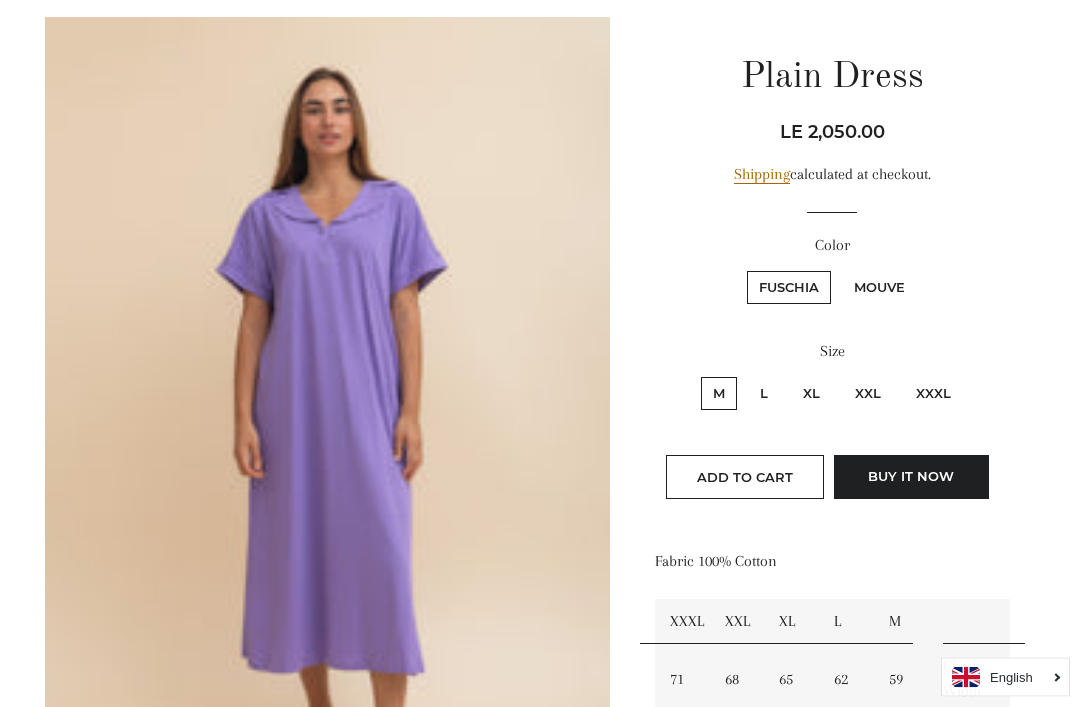 scroll, scrollTop: 198, scrollLeft: 0, axis: vertical 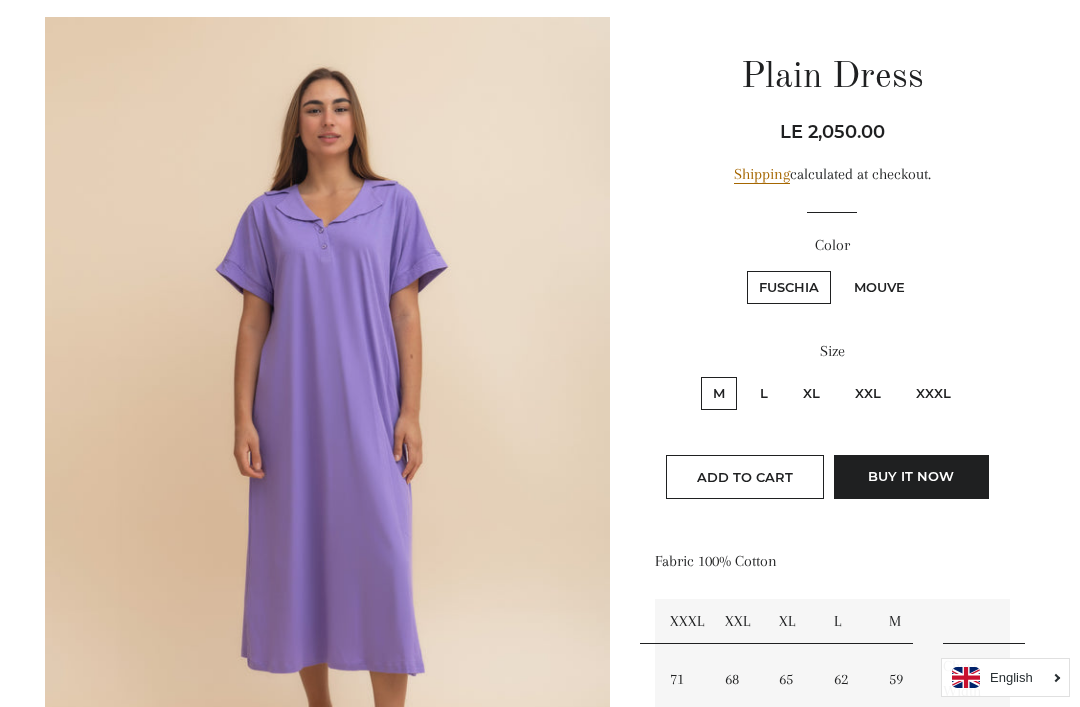 click on "Mouve" at bounding box center [879, 287] 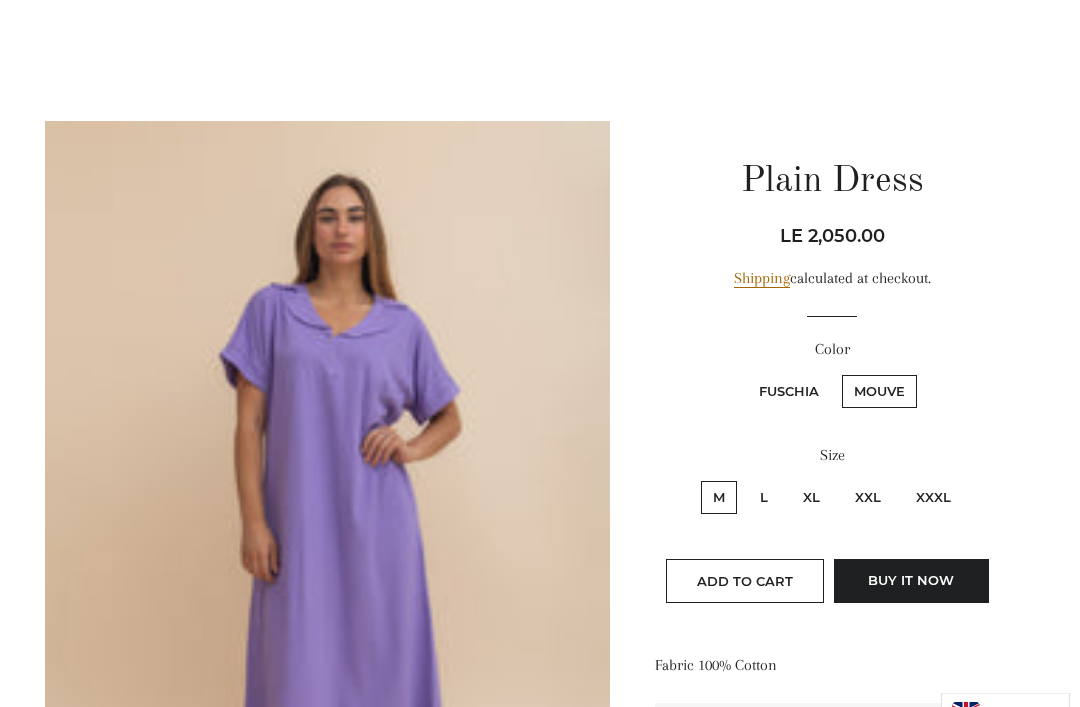 scroll, scrollTop: 0, scrollLeft: 0, axis: both 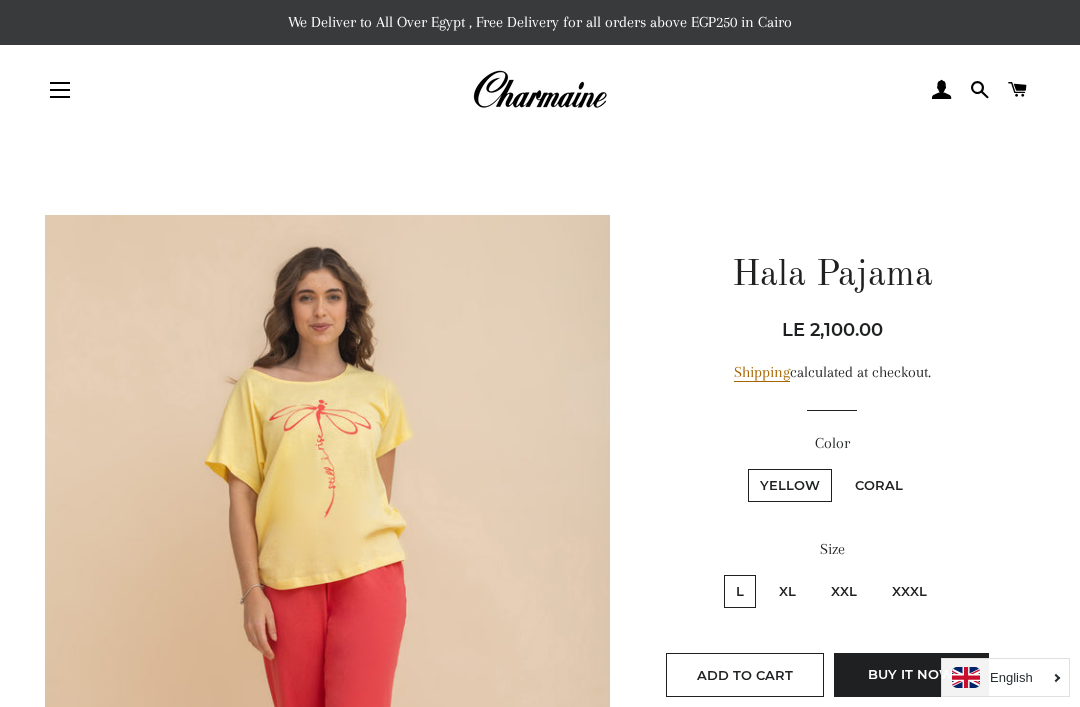 click at bounding box center [539, 90] 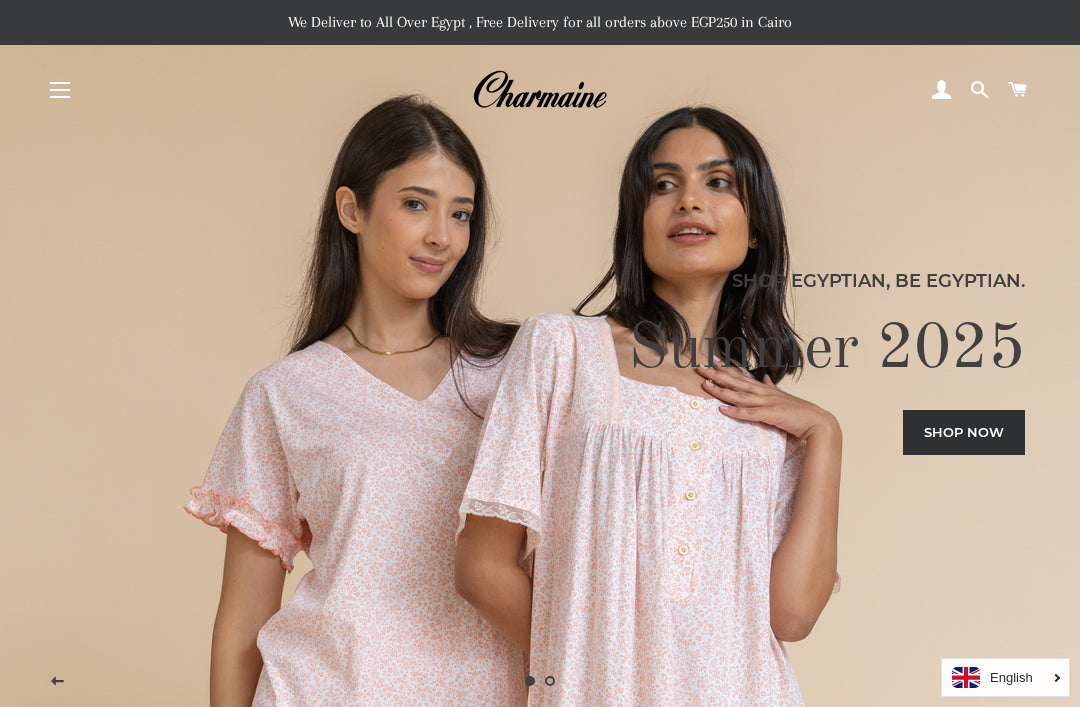 scroll, scrollTop: 0, scrollLeft: 0, axis: both 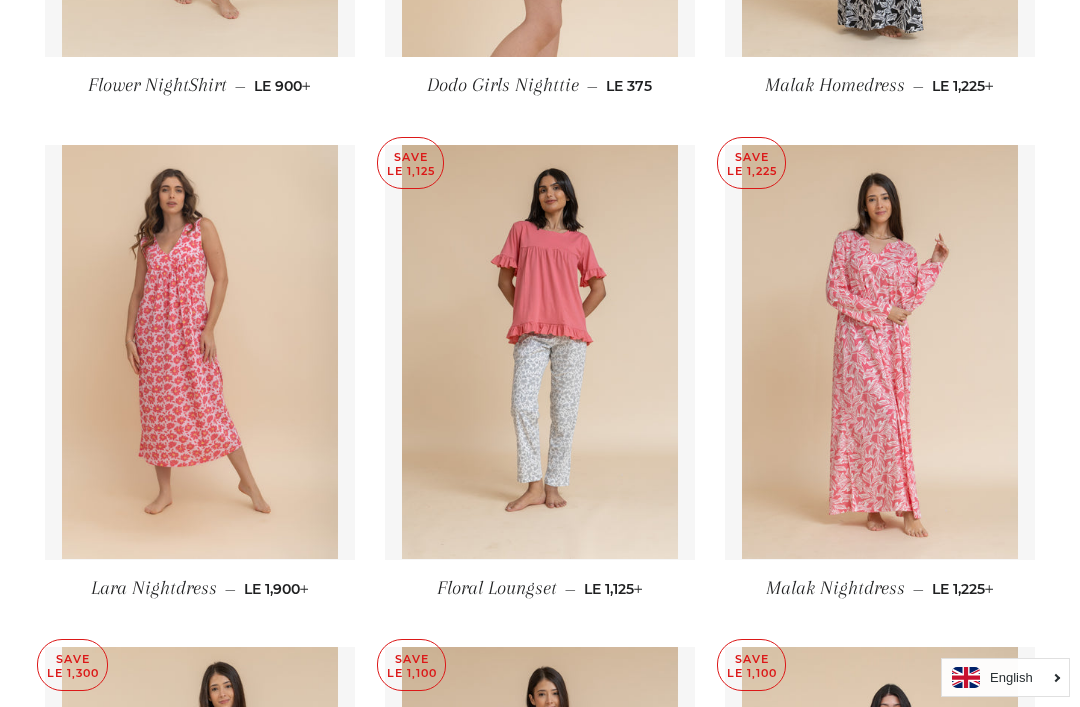 click at bounding box center (540, 352) 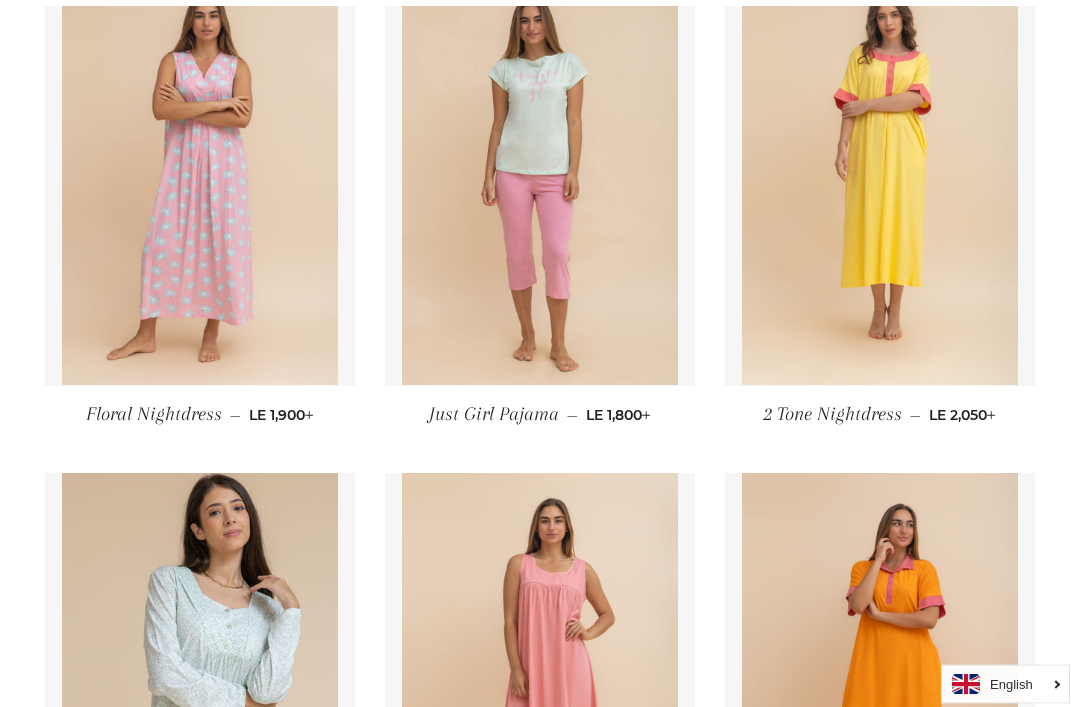 scroll, scrollTop: 5016, scrollLeft: 0, axis: vertical 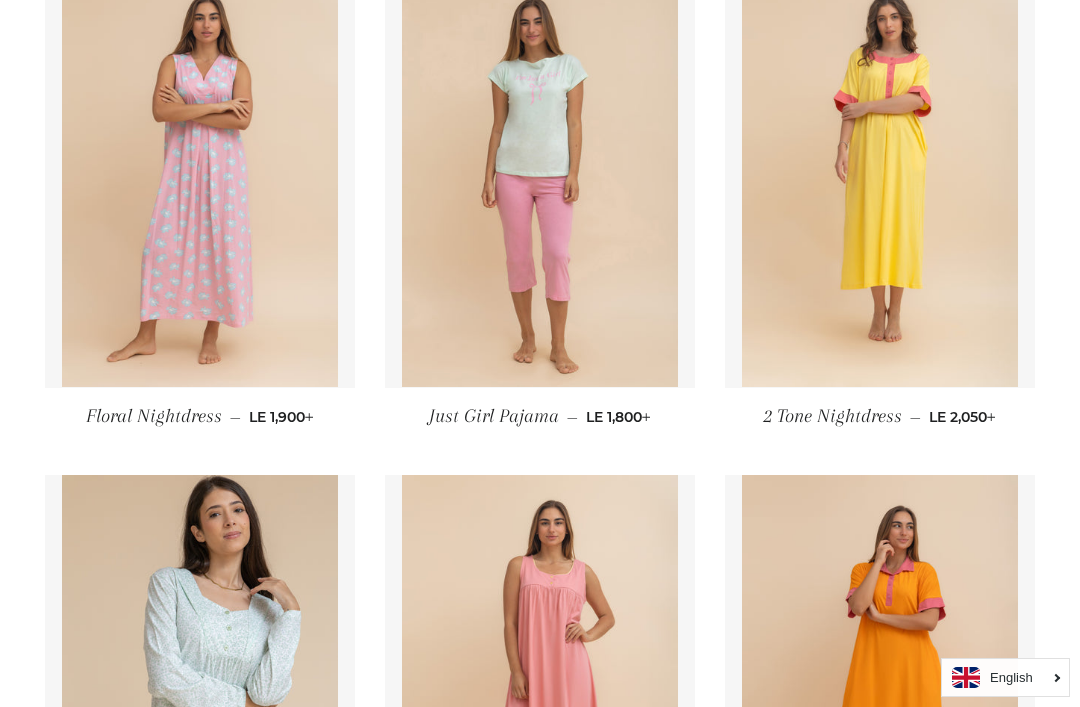 click at bounding box center (880, 682) 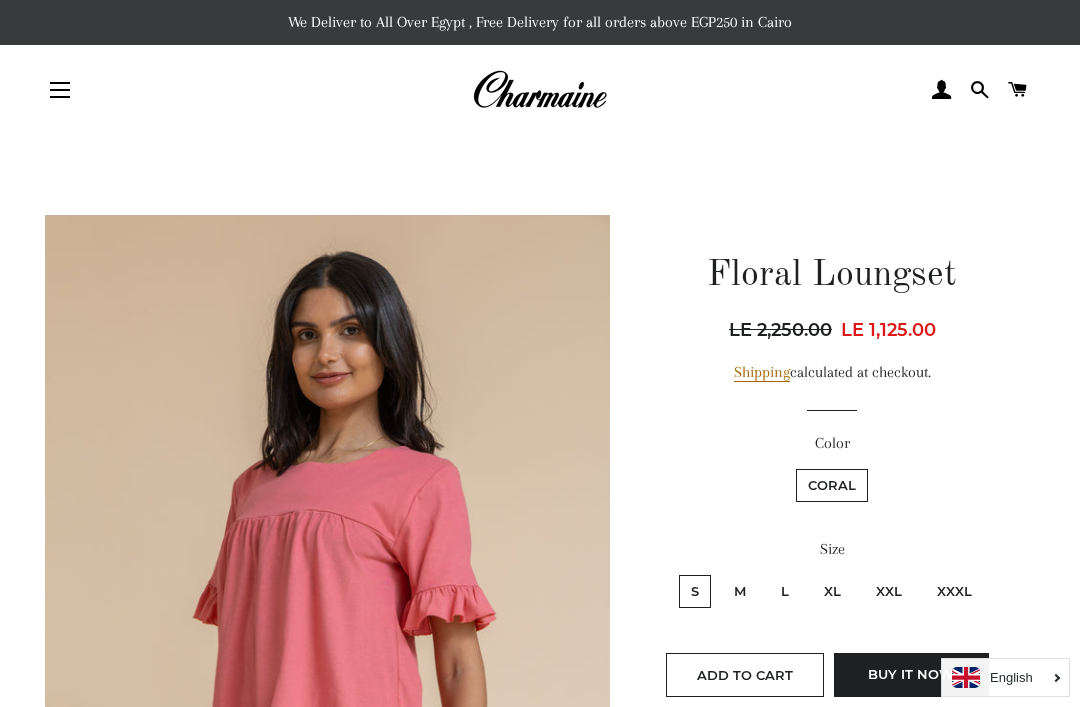 scroll, scrollTop: 0, scrollLeft: 0, axis: both 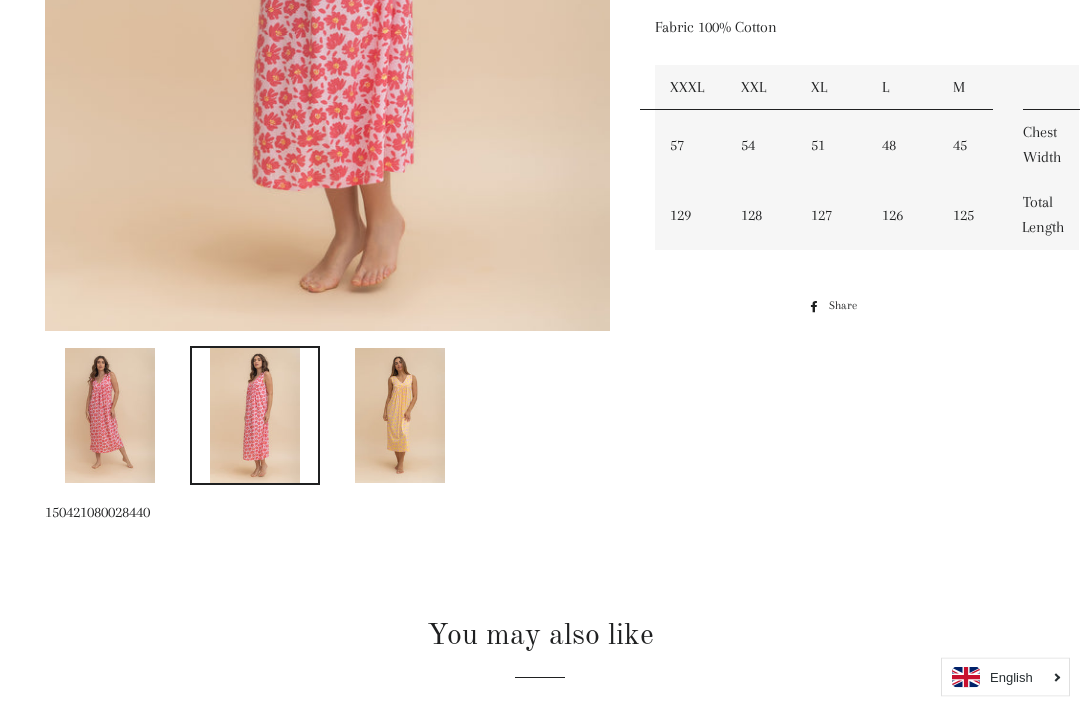 click at bounding box center [400, 416] 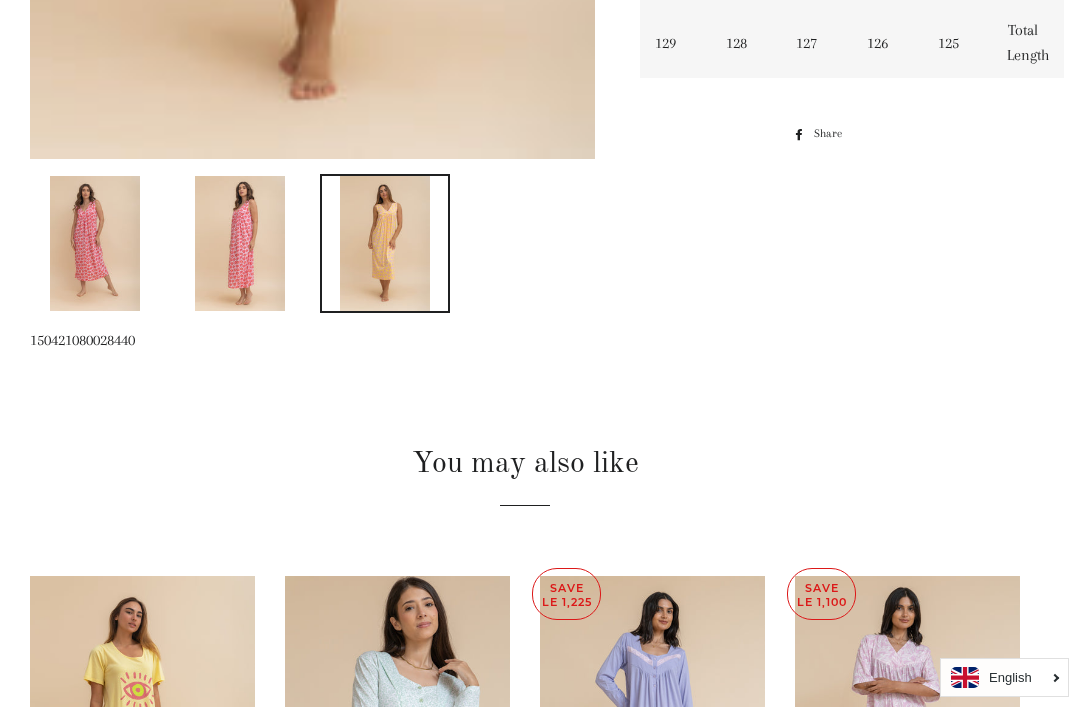 scroll, scrollTop: 844, scrollLeft: 14, axis: both 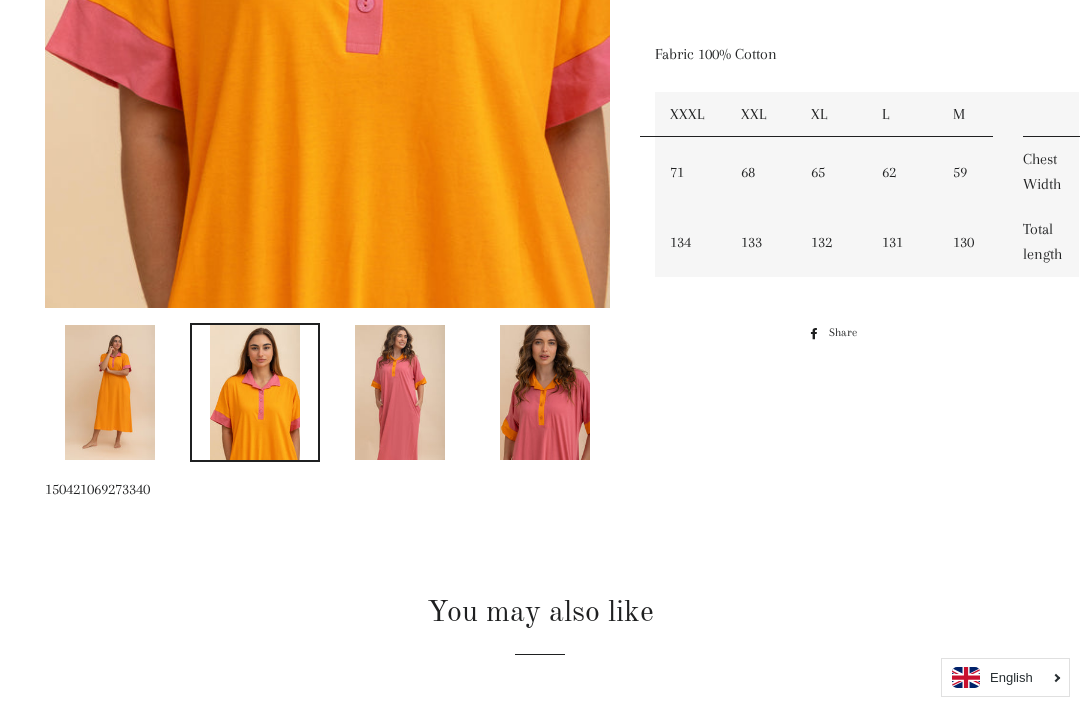 click at bounding box center (545, 392) 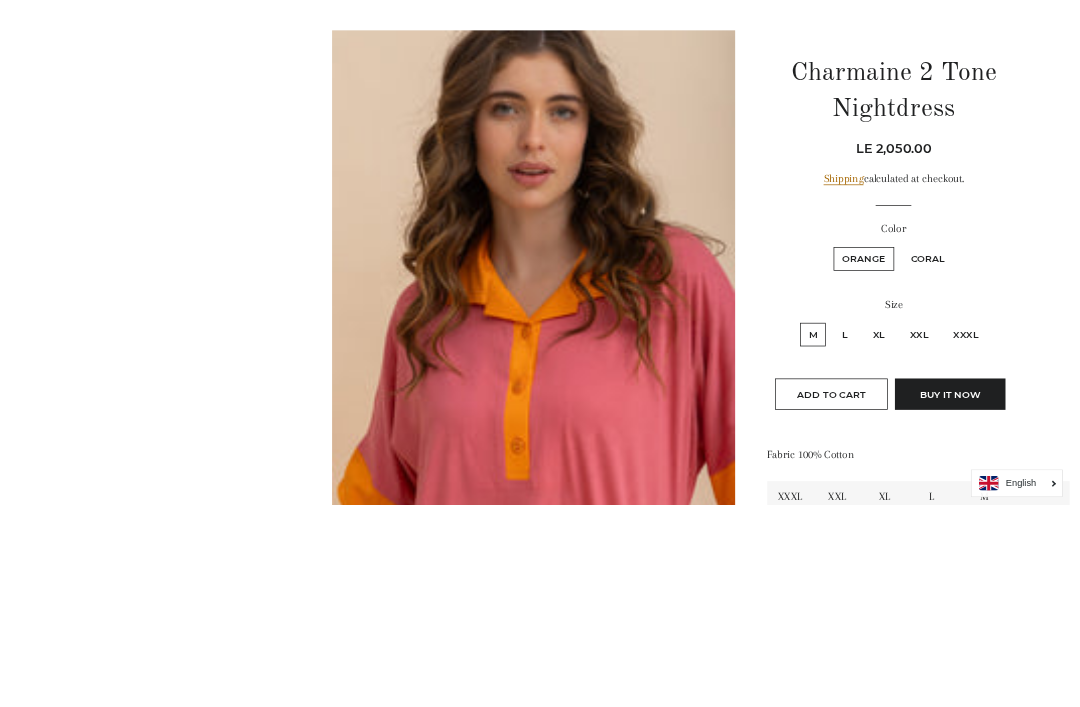 scroll, scrollTop: 393, scrollLeft: 0, axis: vertical 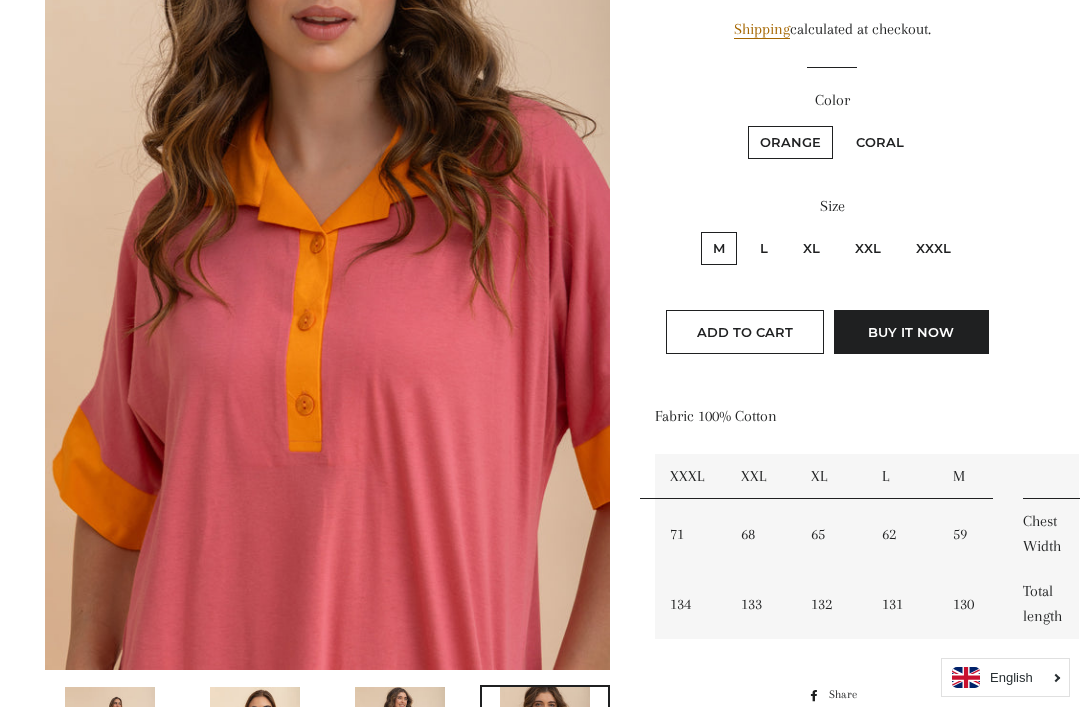 click on "Coral" at bounding box center (880, 142) 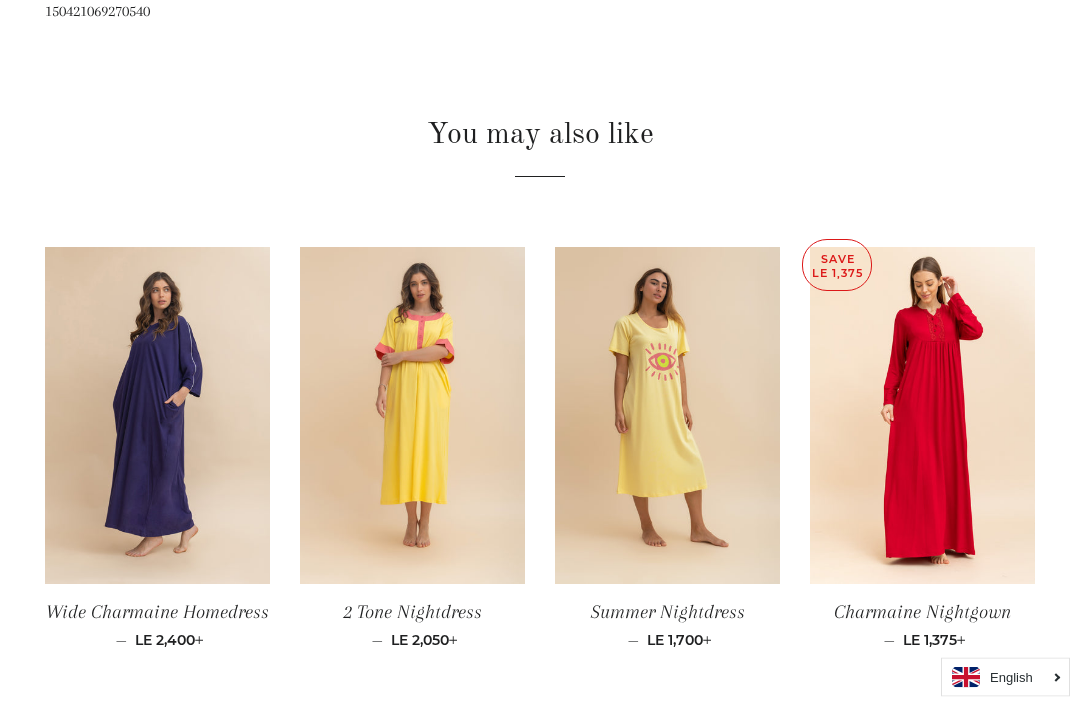 scroll, scrollTop: 1233, scrollLeft: 0, axis: vertical 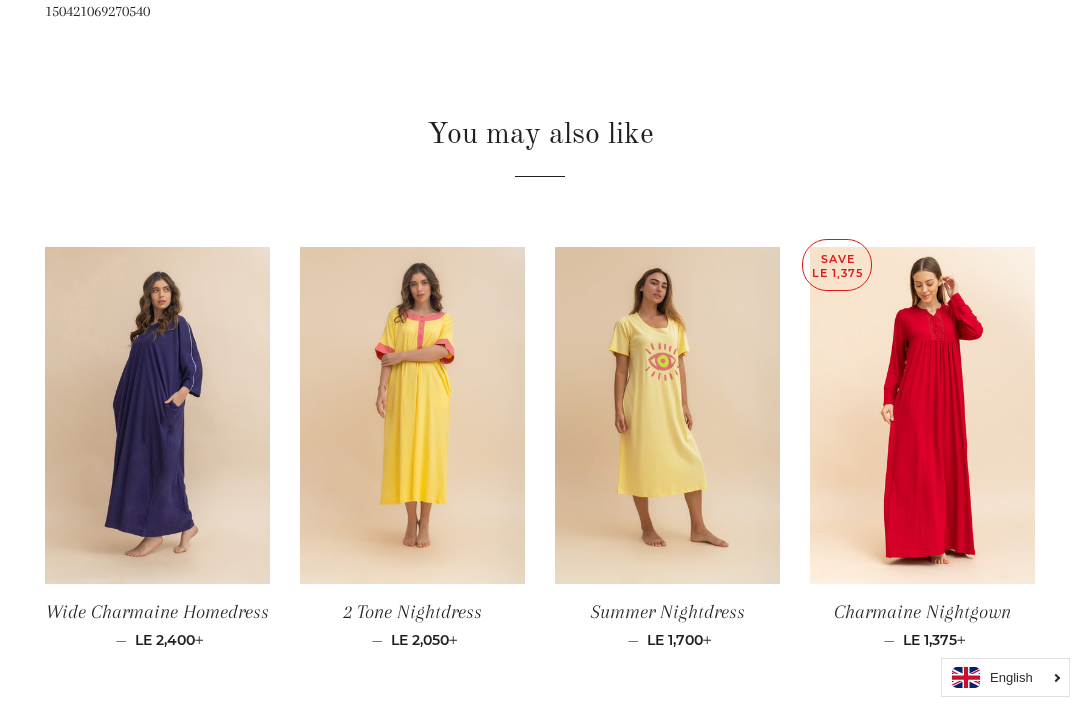 click at bounding box center (412, 416) 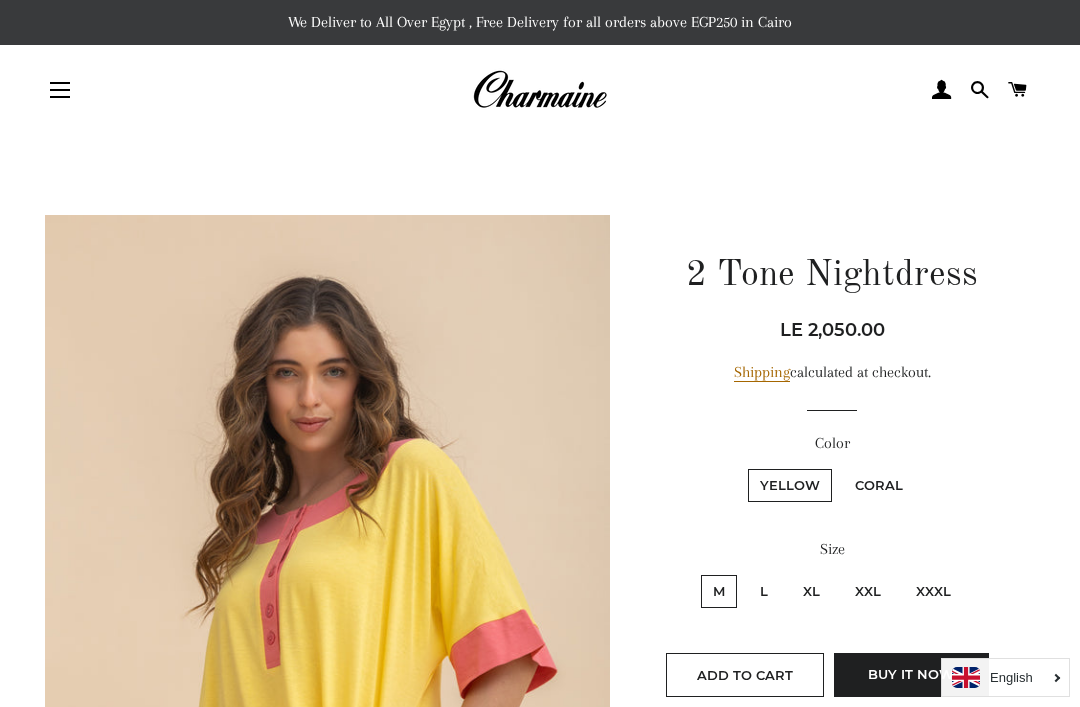 scroll, scrollTop: 0, scrollLeft: 0, axis: both 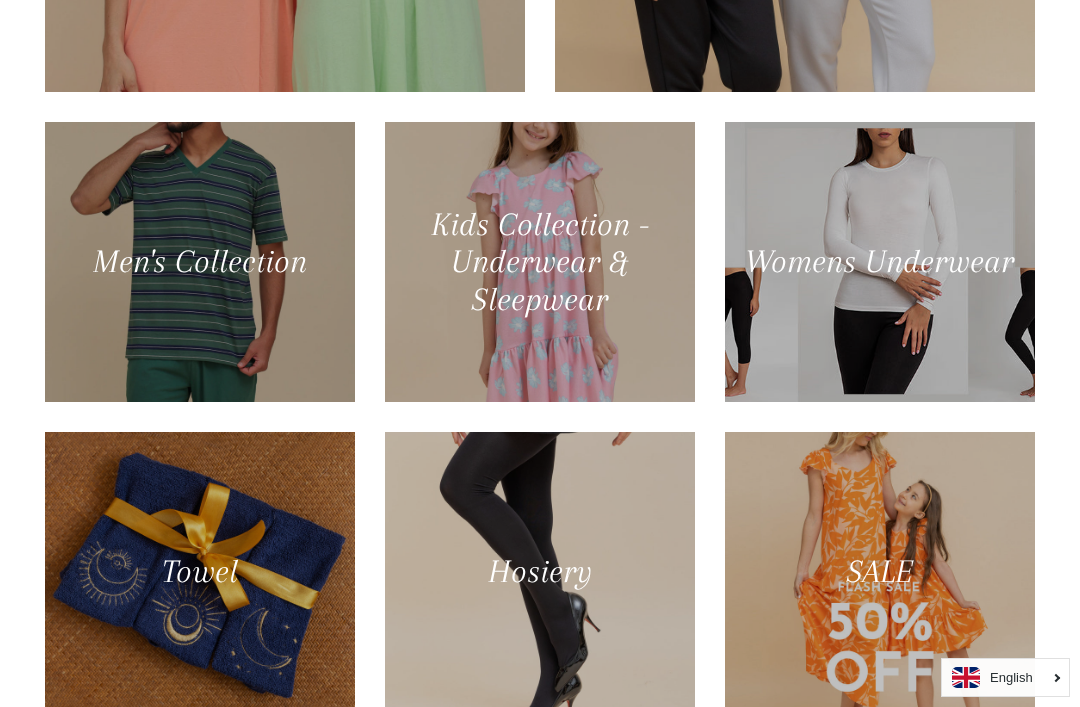 click at bounding box center (540, 262) 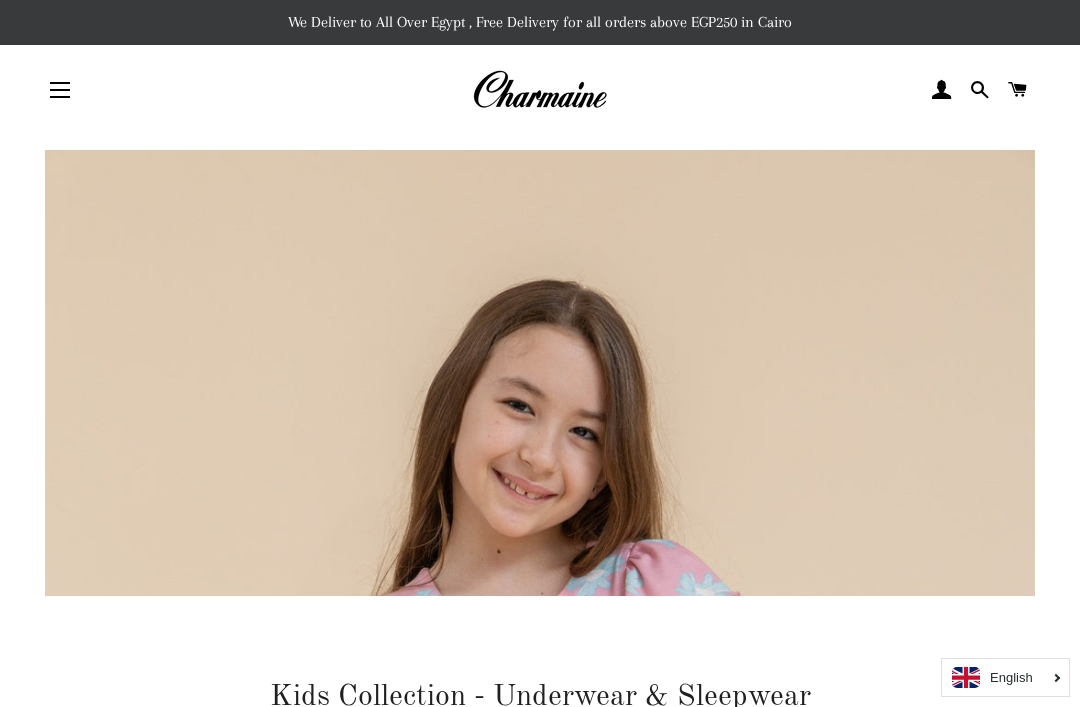 scroll, scrollTop: 0, scrollLeft: 0, axis: both 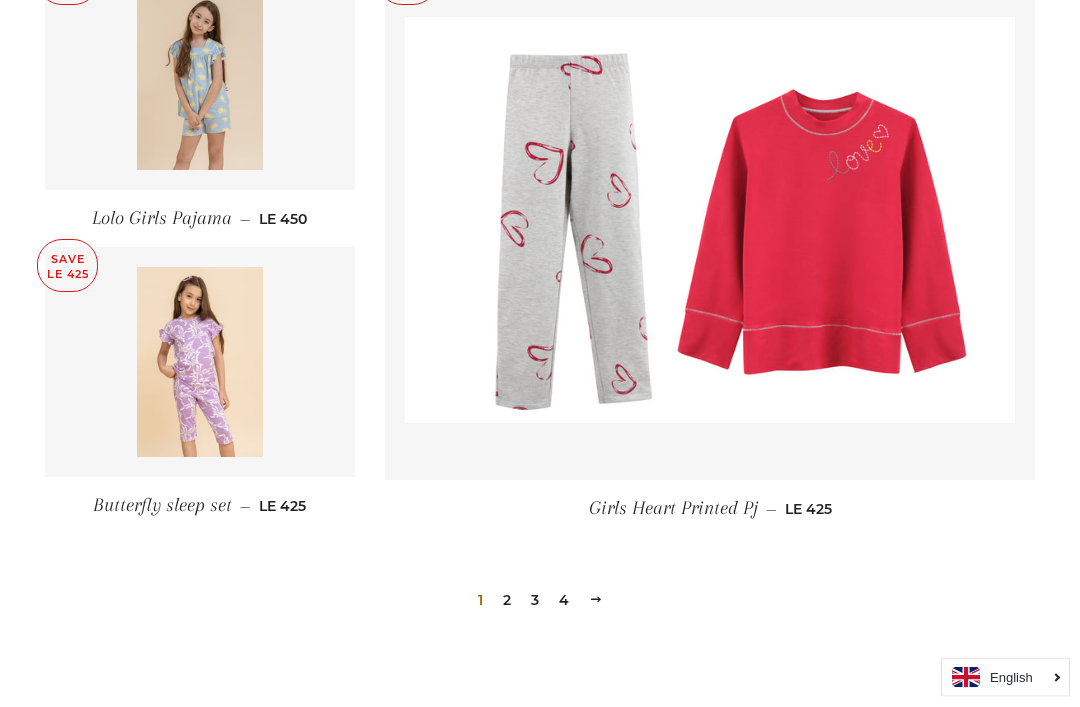 click on "2" at bounding box center (507, 601) 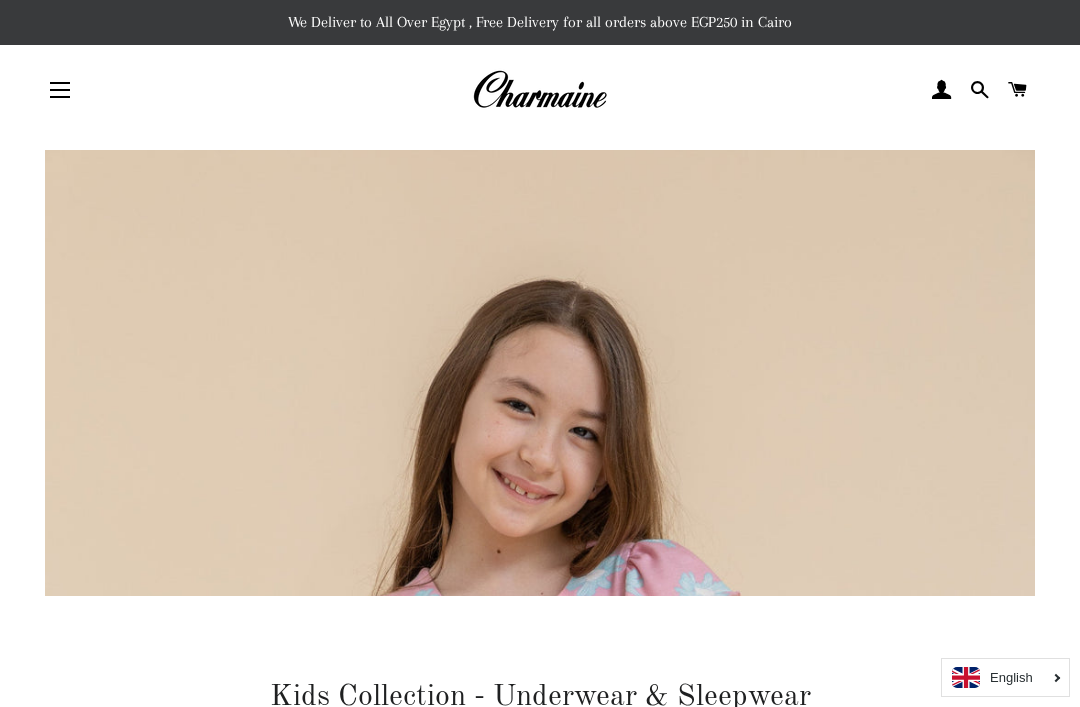 scroll, scrollTop: 0, scrollLeft: 0, axis: both 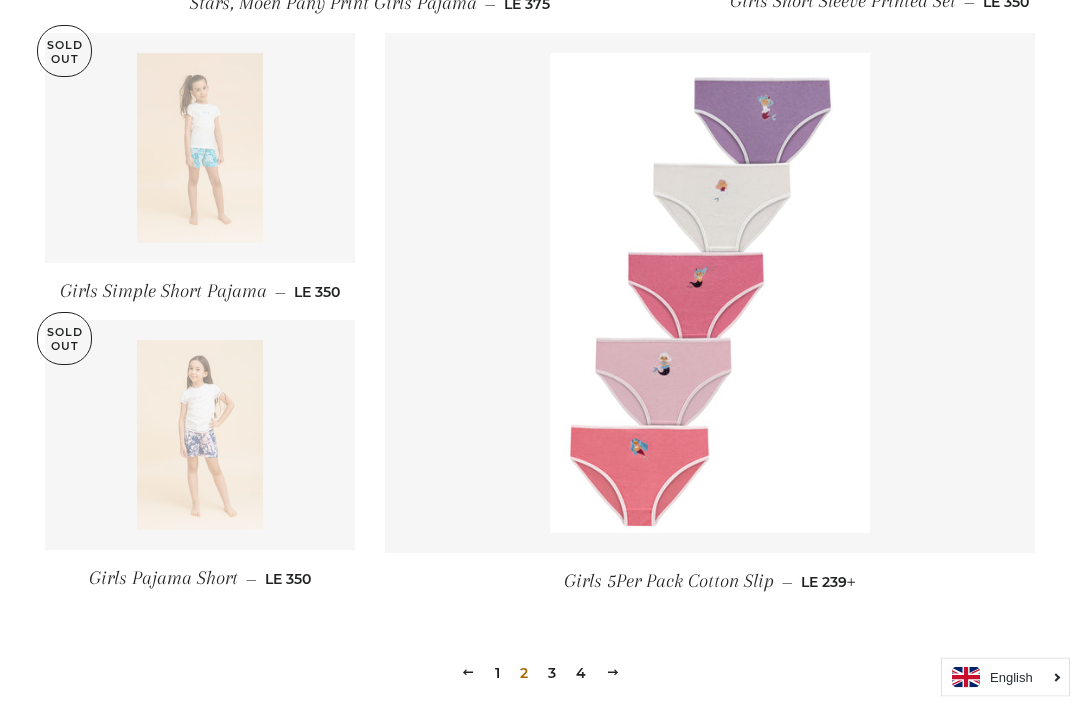 click on "3" at bounding box center [552, 674] 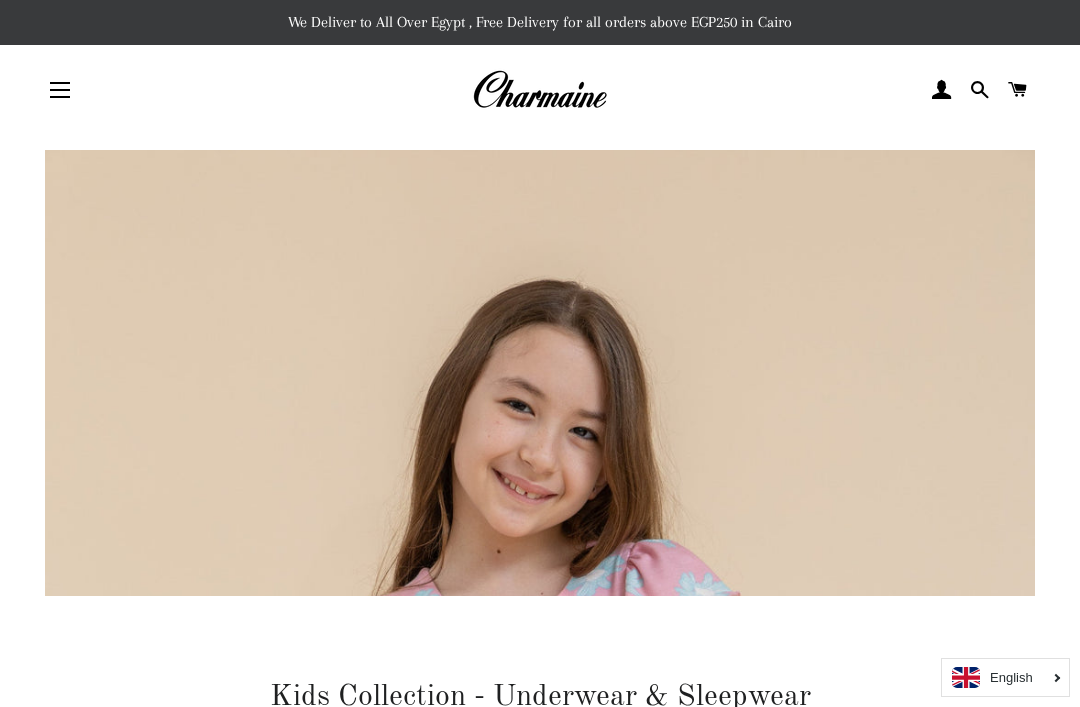 scroll, scrollTop: 0, scrollLeft: 0, axis: both 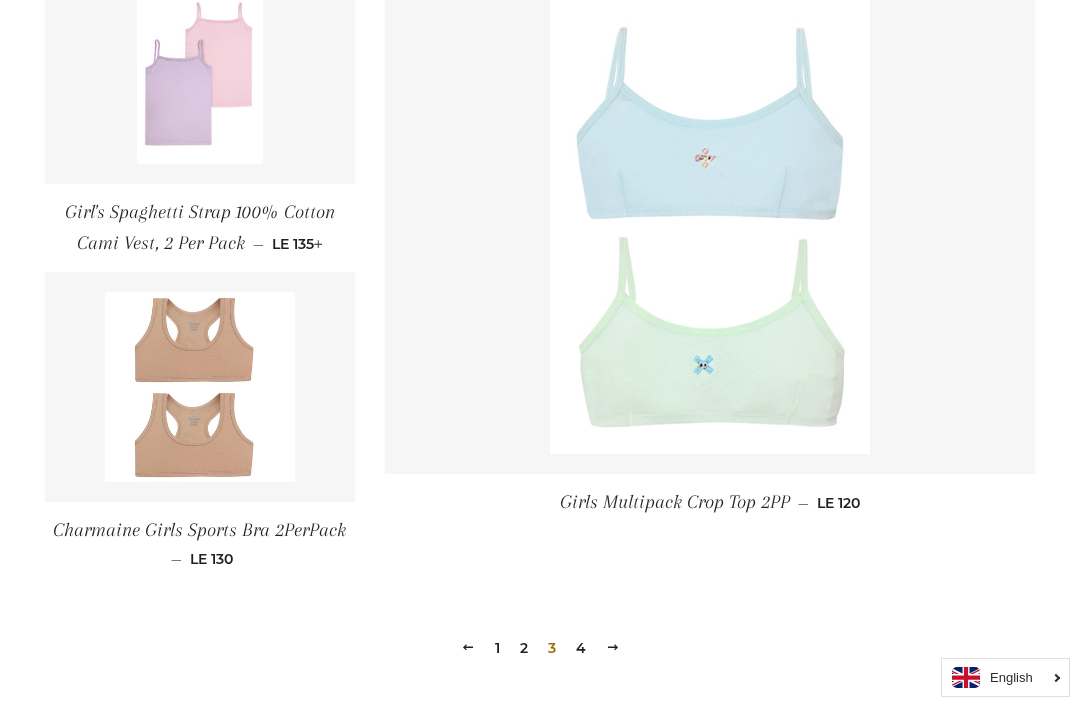 click on "4" at bounding box center [581, 648] 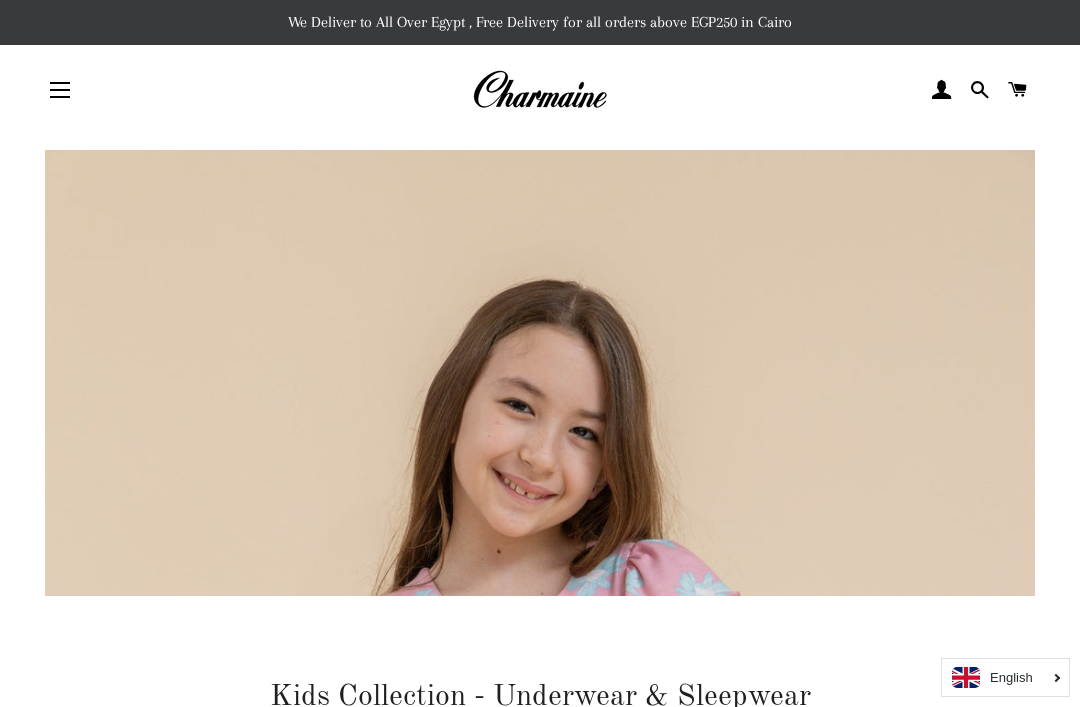 scroll, scrollTop: 0, scrollLeft: 0, axis: both 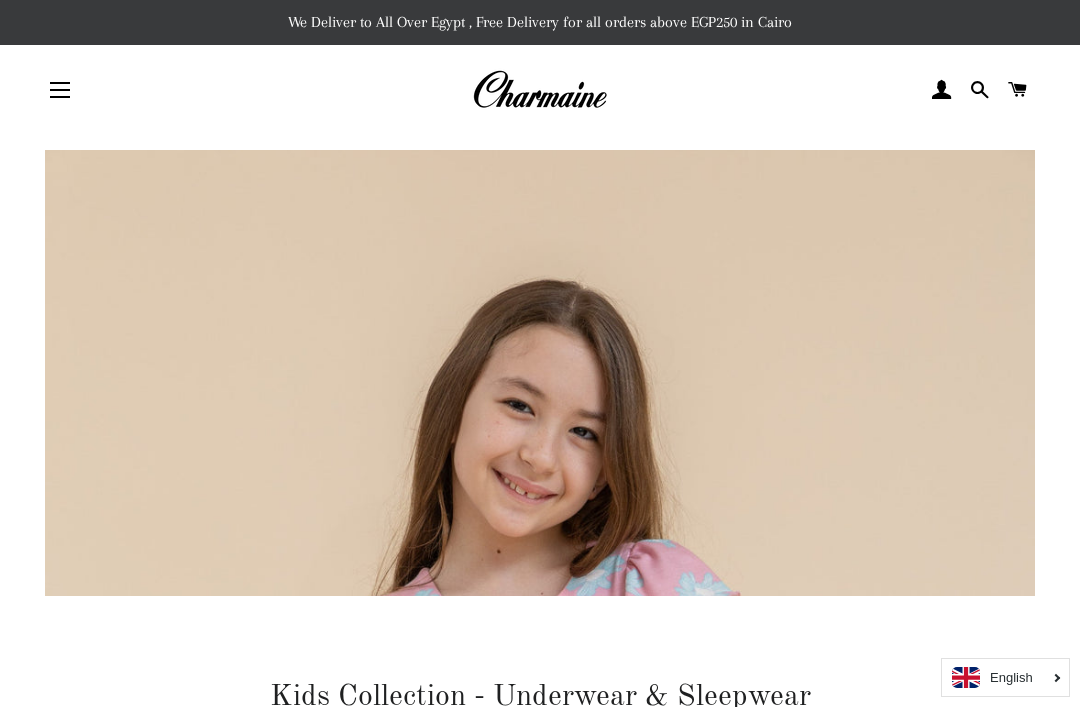 click at bounding box center [539, 90] 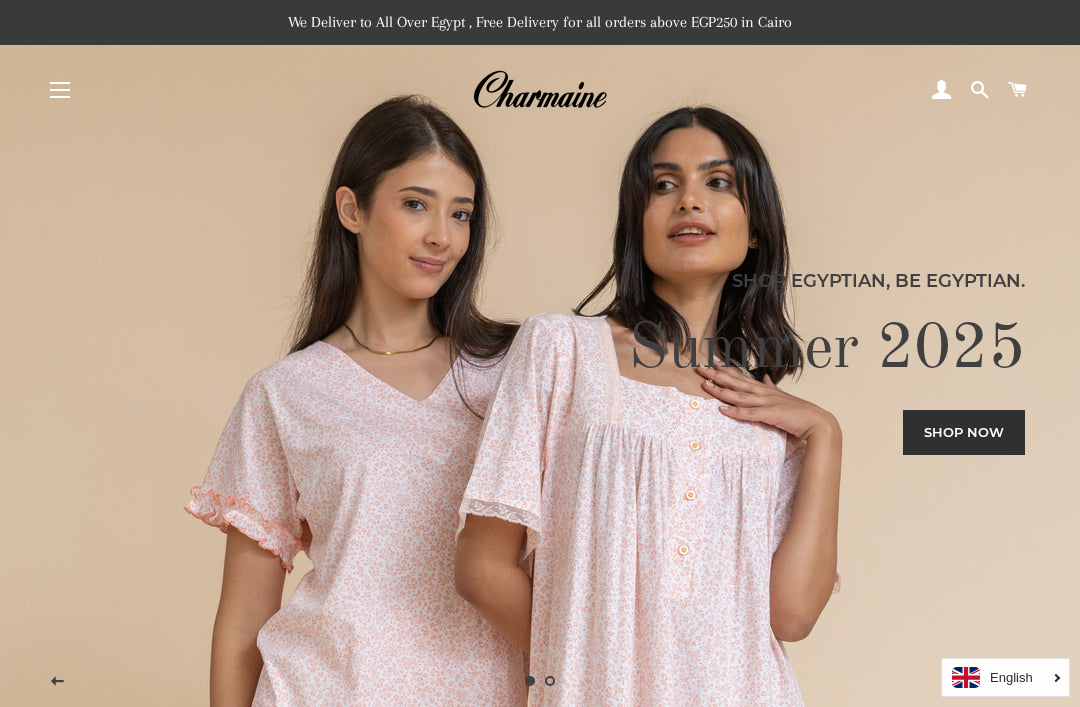 scroll, scrollTop: 0, scrollLeft: 0, axis: both 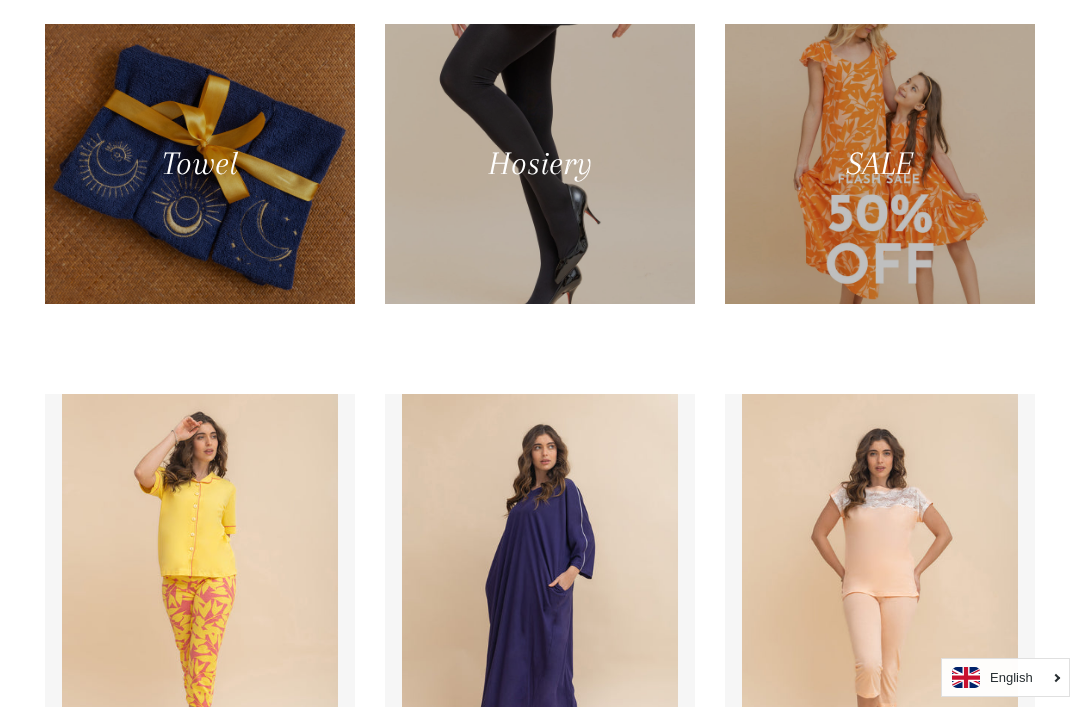 click at bounding box center (880, 164) 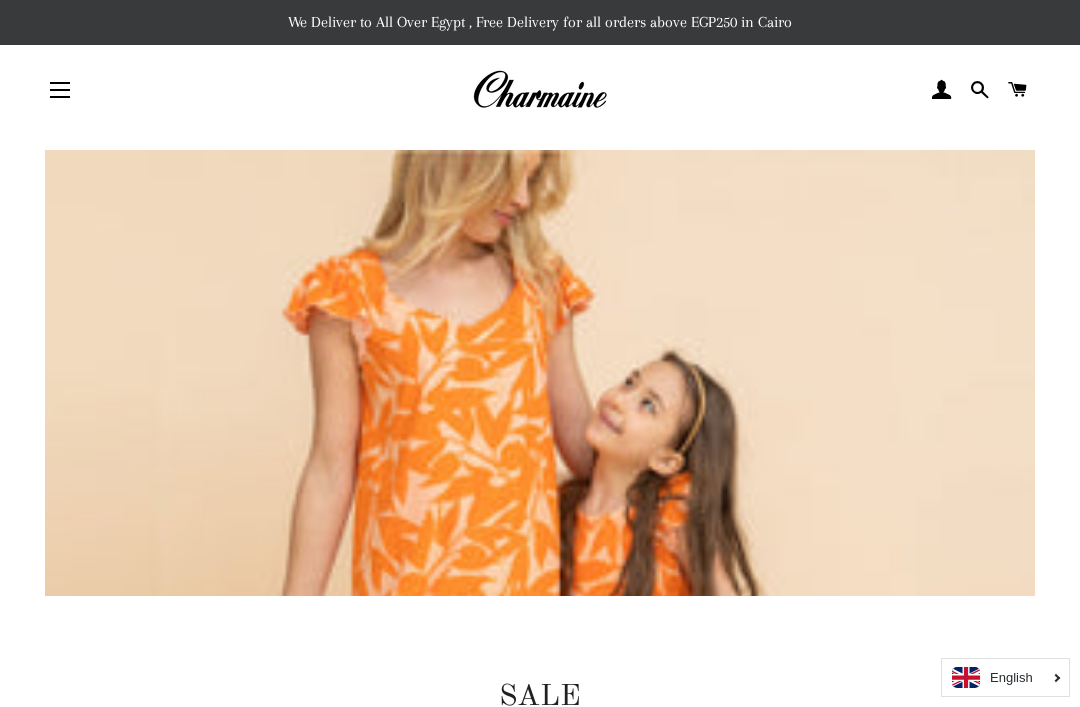 scroll, scrollTop: 0, scrollLeft: 0, axis: both 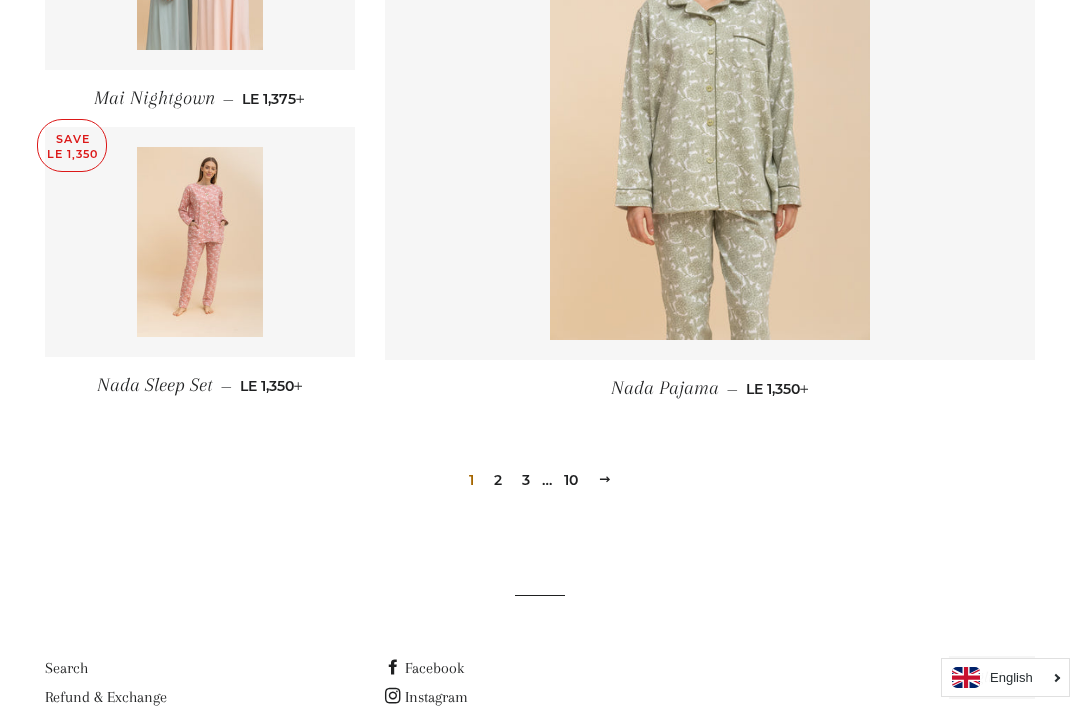 click on "2" at bounding box center (498, 480) 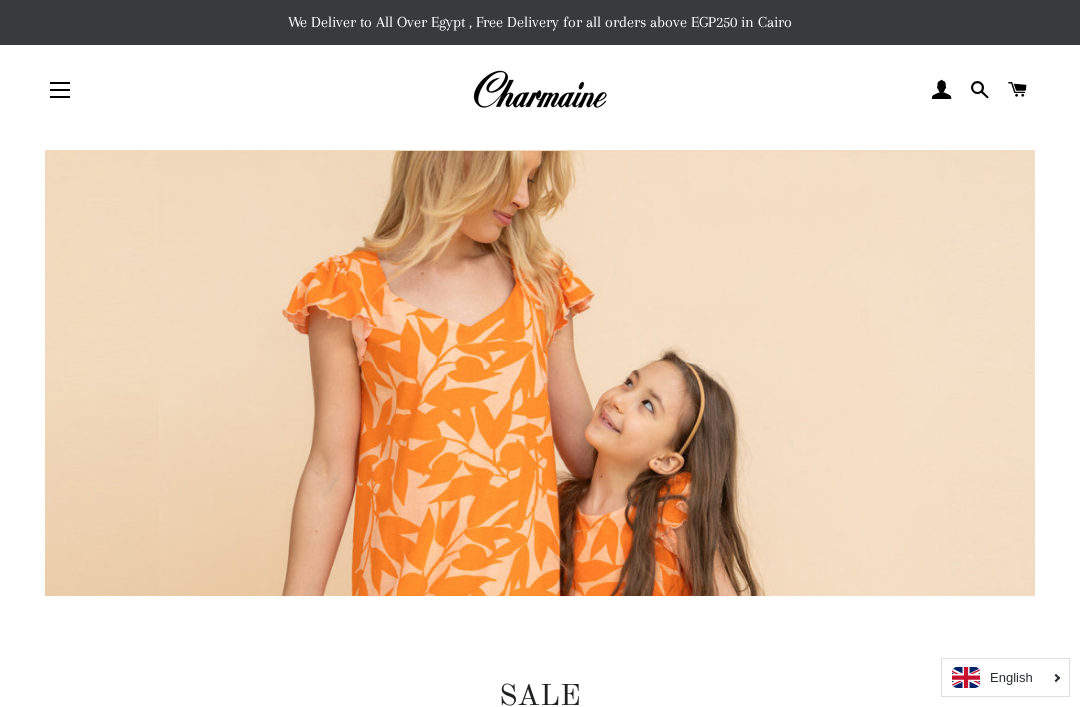 scroll, scrollTop: 0, scrollLeft: 0, axis: both 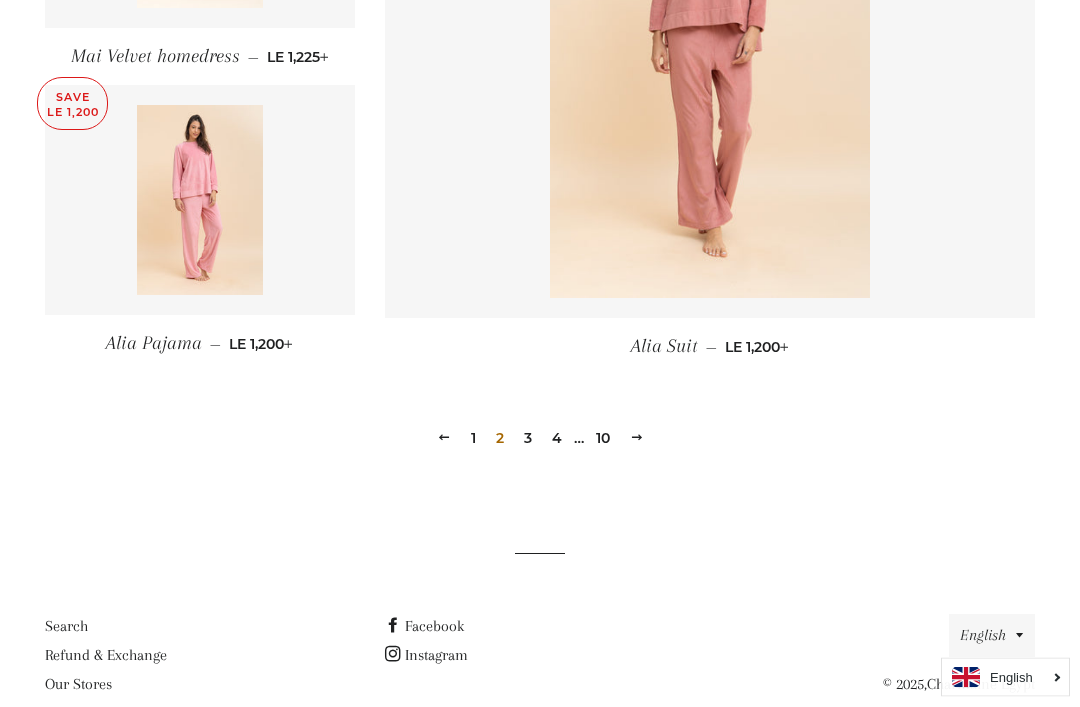 click on "3" at bounding box center [528, 439] 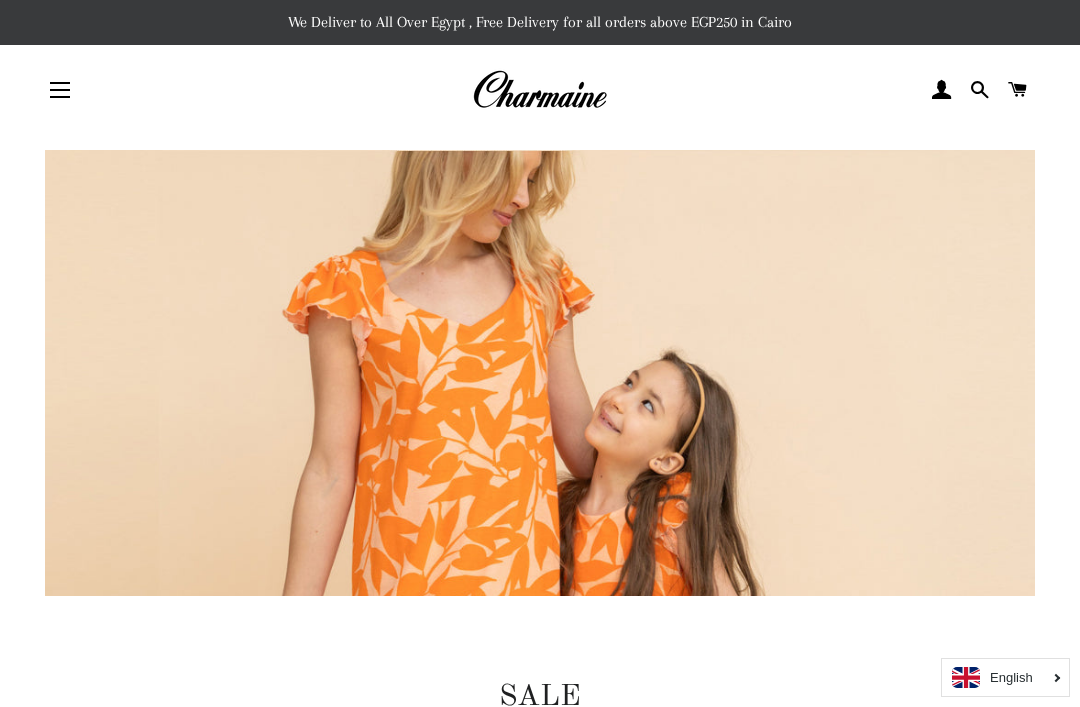 scroll, scrollTop: 0, scrollLeft: 0, axis: both 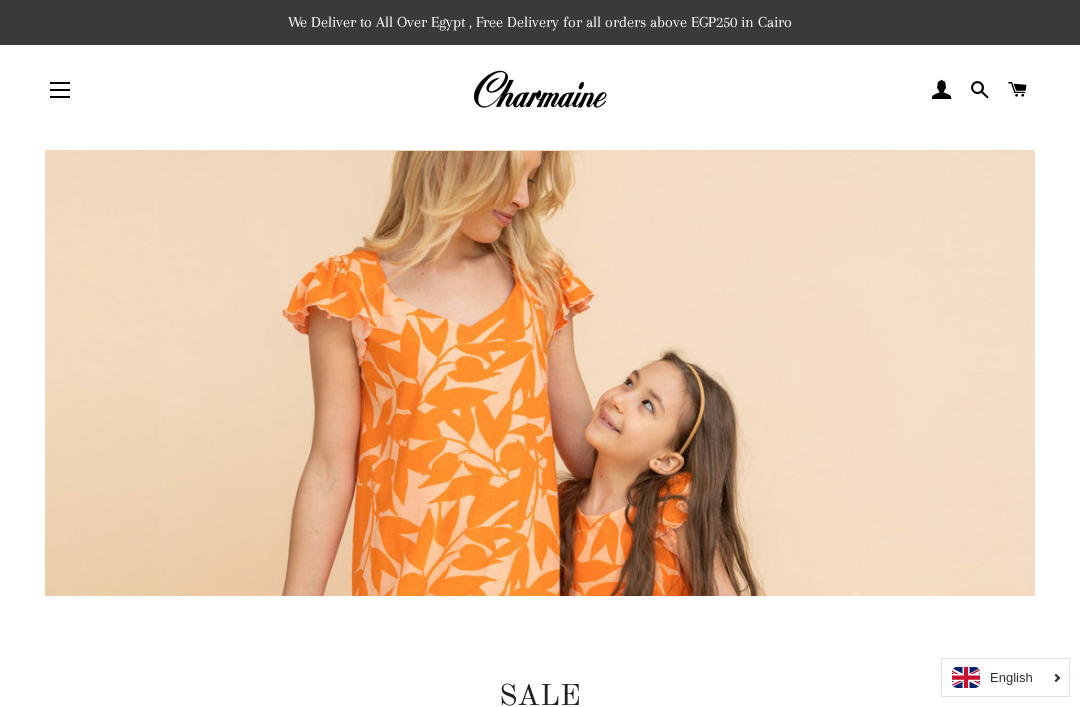 click at bounding box center [539, 90] 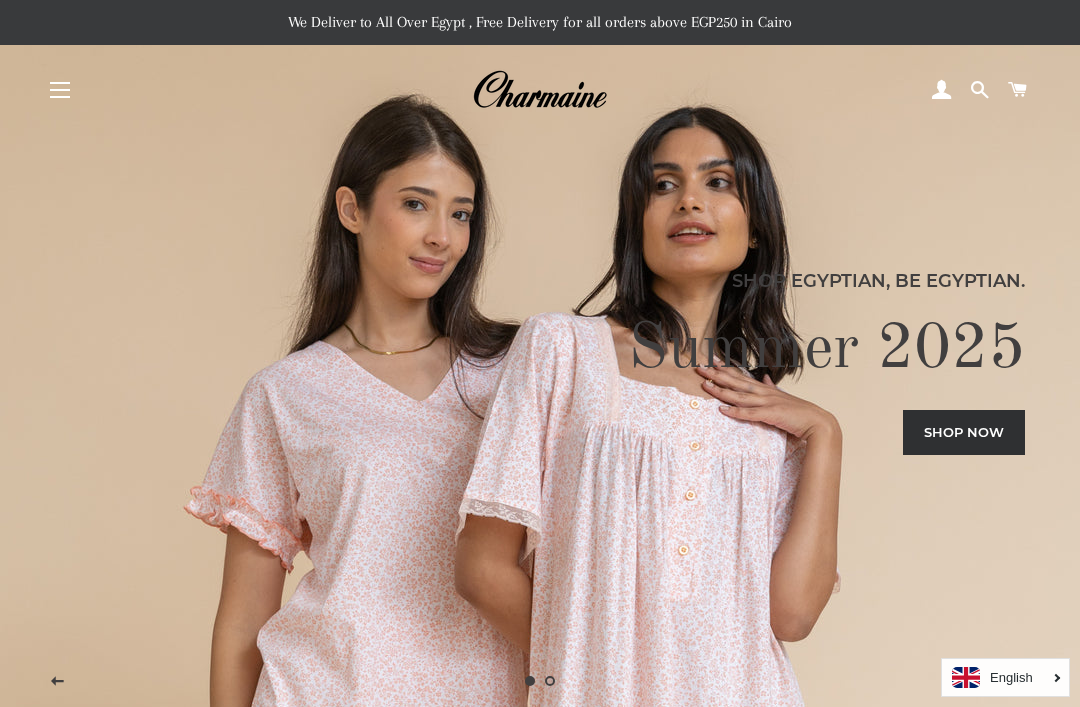 scroll, scrollTop: 0, scrollLeft: 0, axis: both 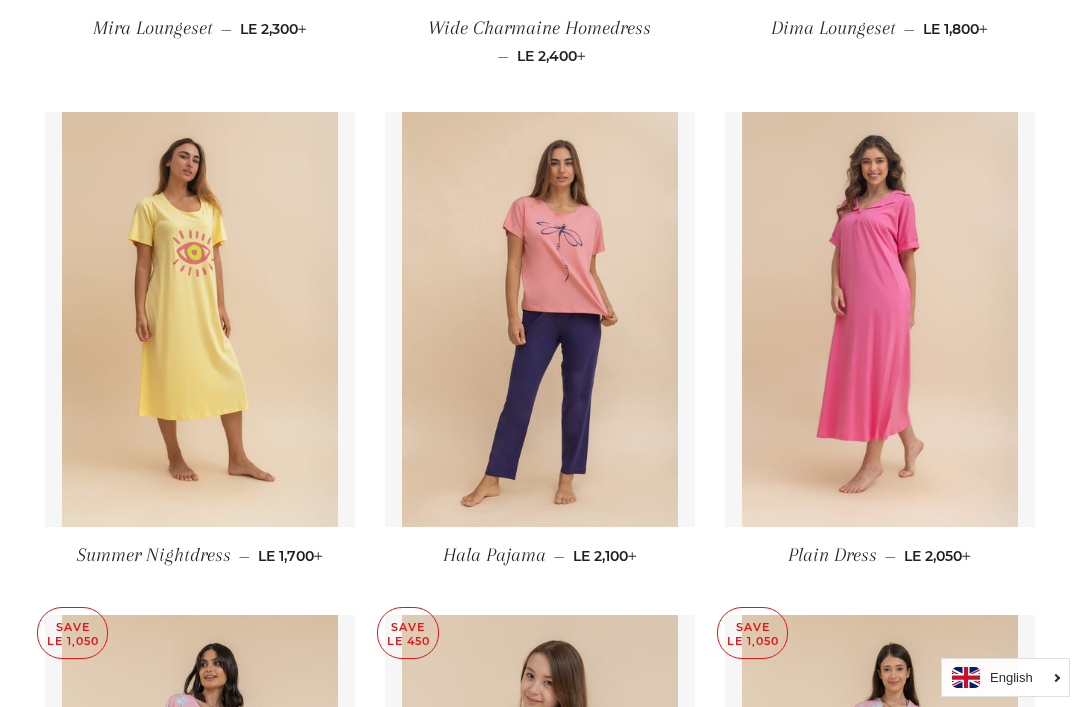 click at bounding box center (880, 319) 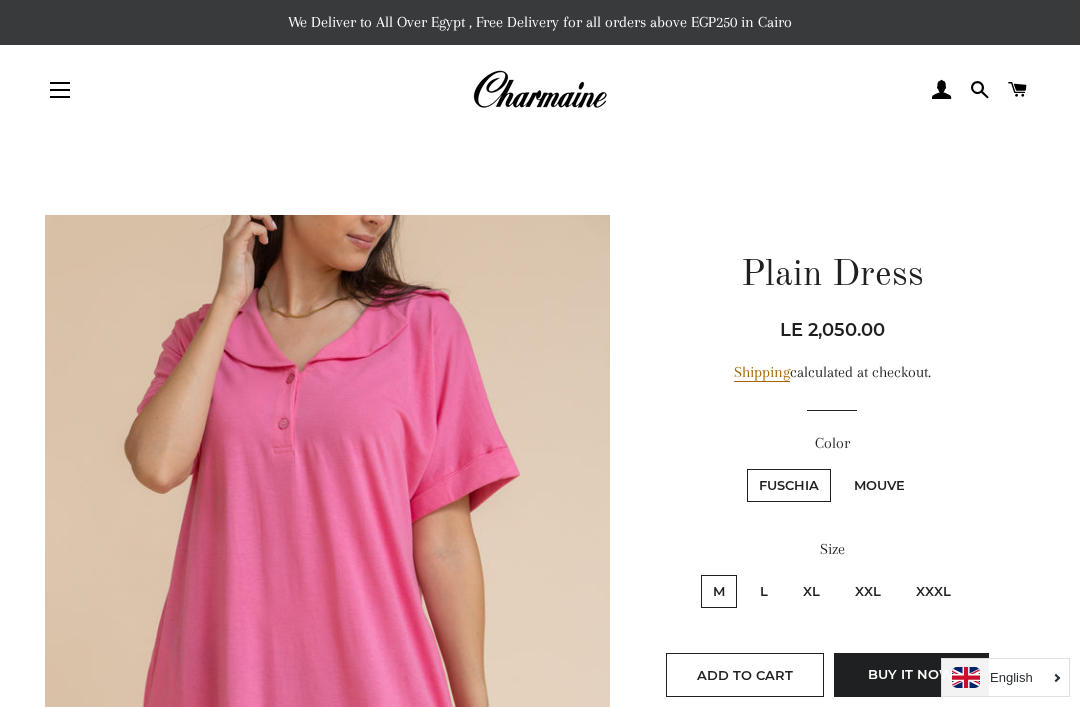 scroll, scrollTop: 0, scrollLeft: 0, axis: both 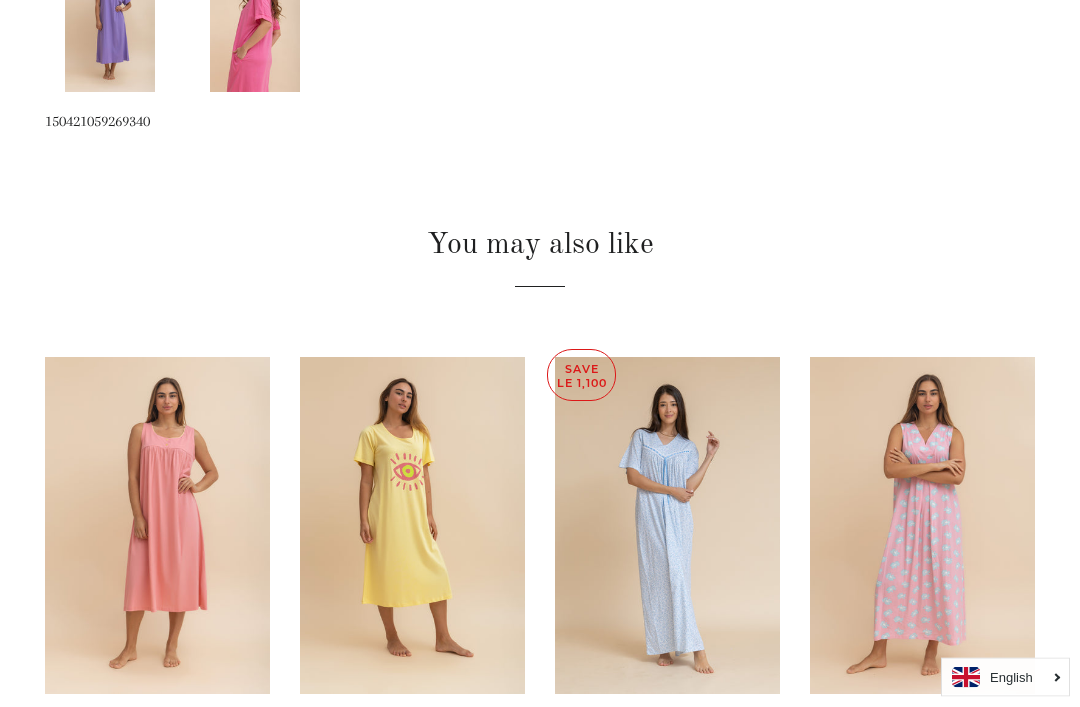 click at bounding box center [922, 527] 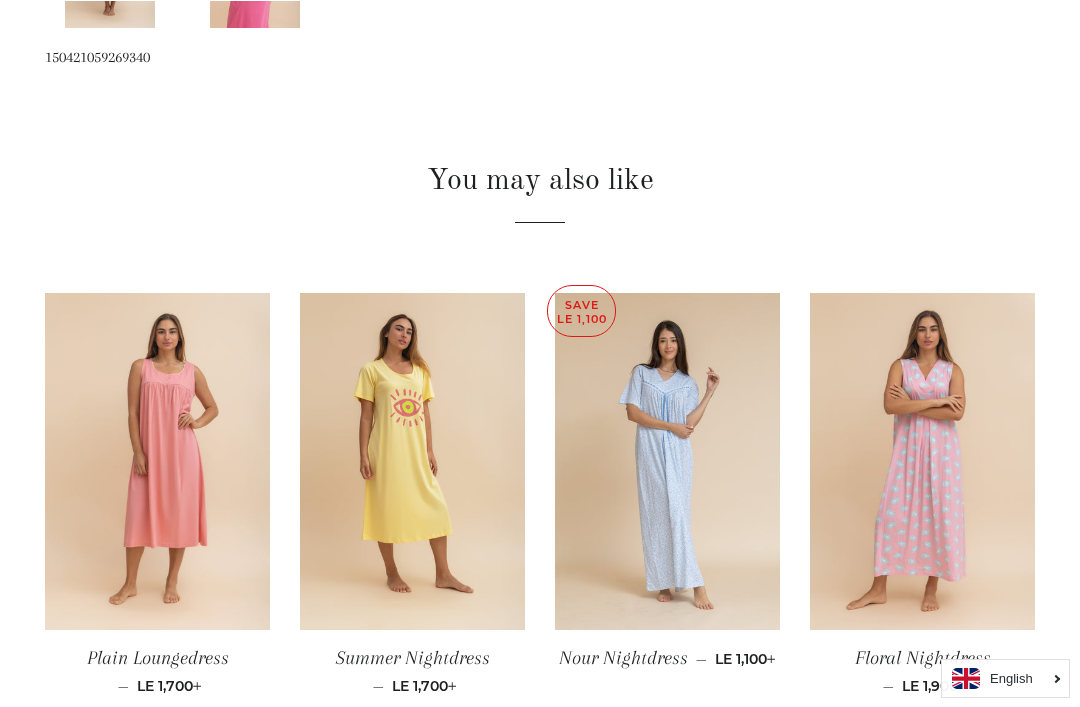 scroll, scrollTop: 1352, scrollLeft: 0, axis: vertical 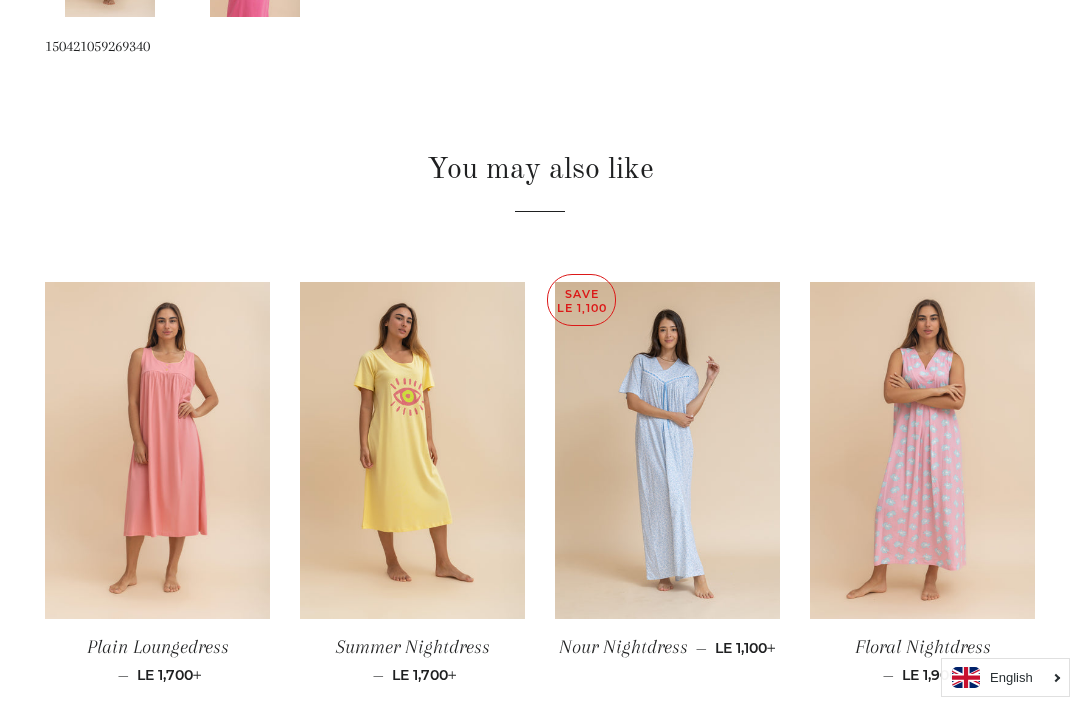 click at bounding box center [157, 451] 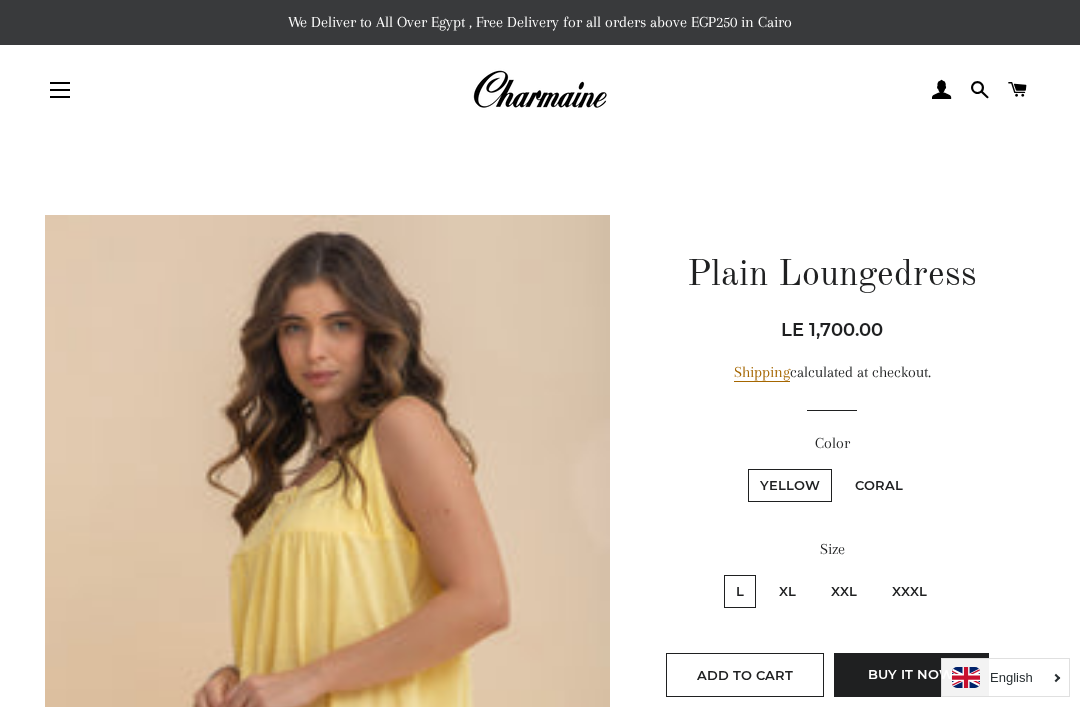 scroll, scrollTop: 0, scrollLeft: 0, axis: both 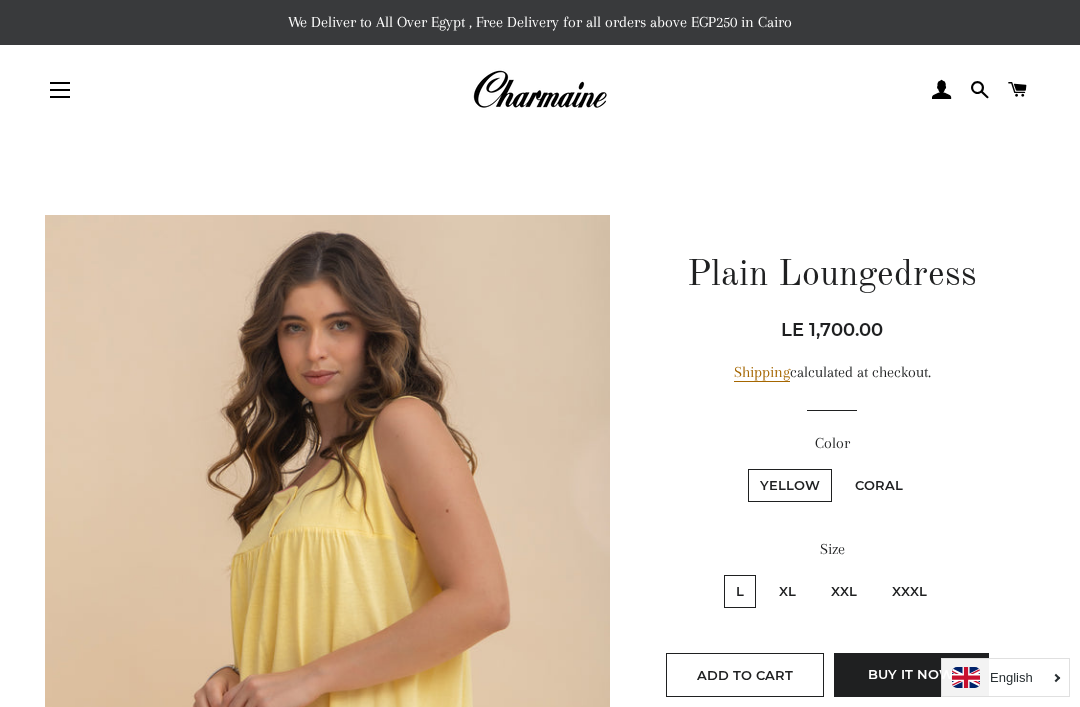 click at bounding box center [539, 90] 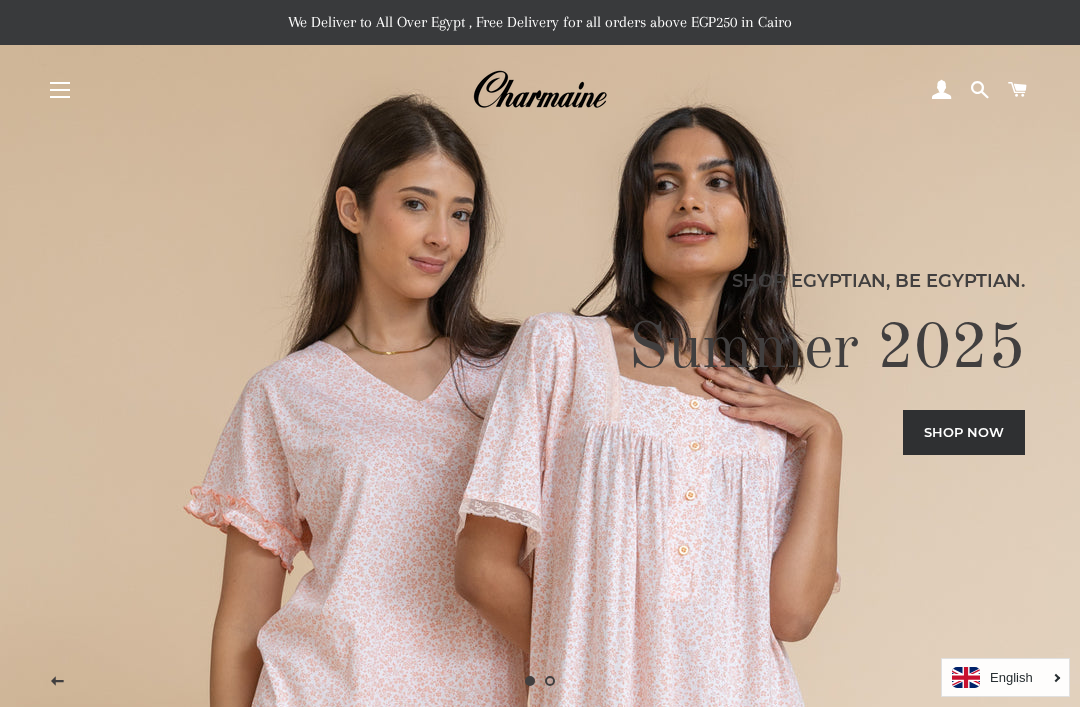 scroll, scrollTop: 0, scrollLeft: 0, axis: both 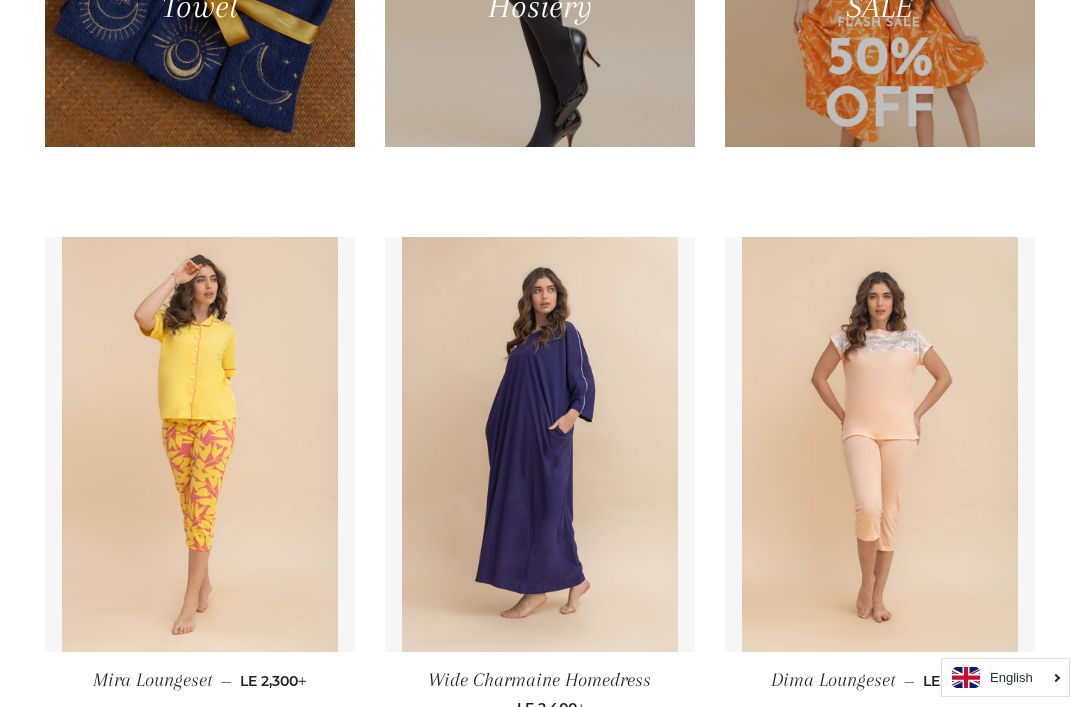 click at bounding box center (540, 444) 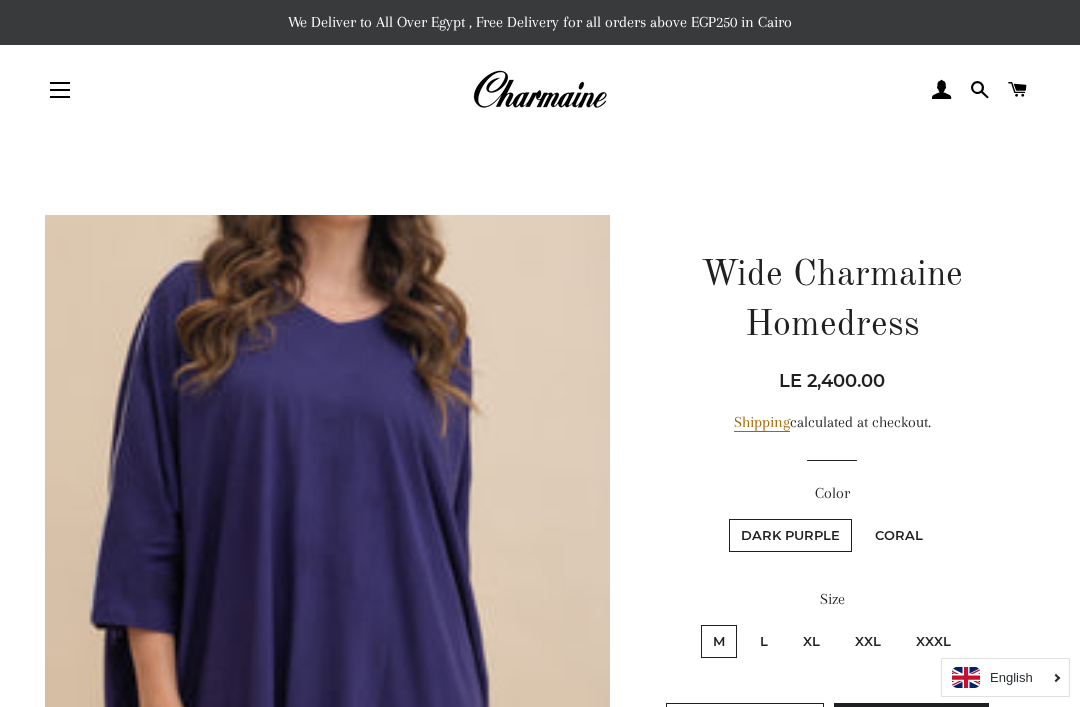 scroll, scrollTop: 0, scrollLeft: 0, axis: both 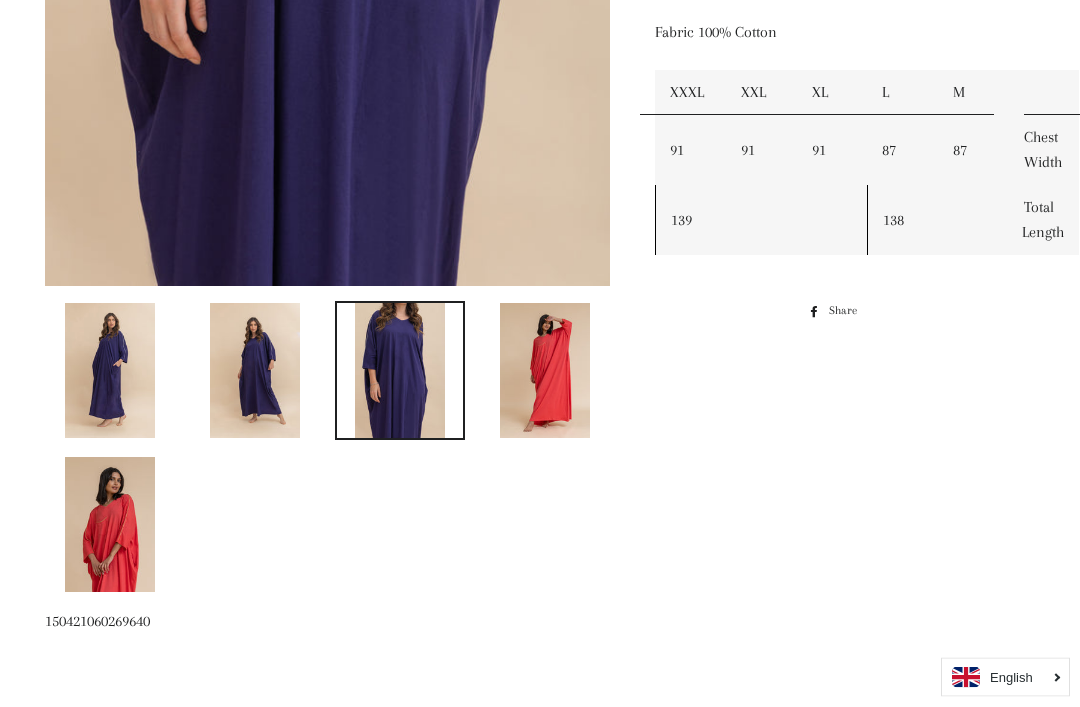 click at bounding box center (110, 525) 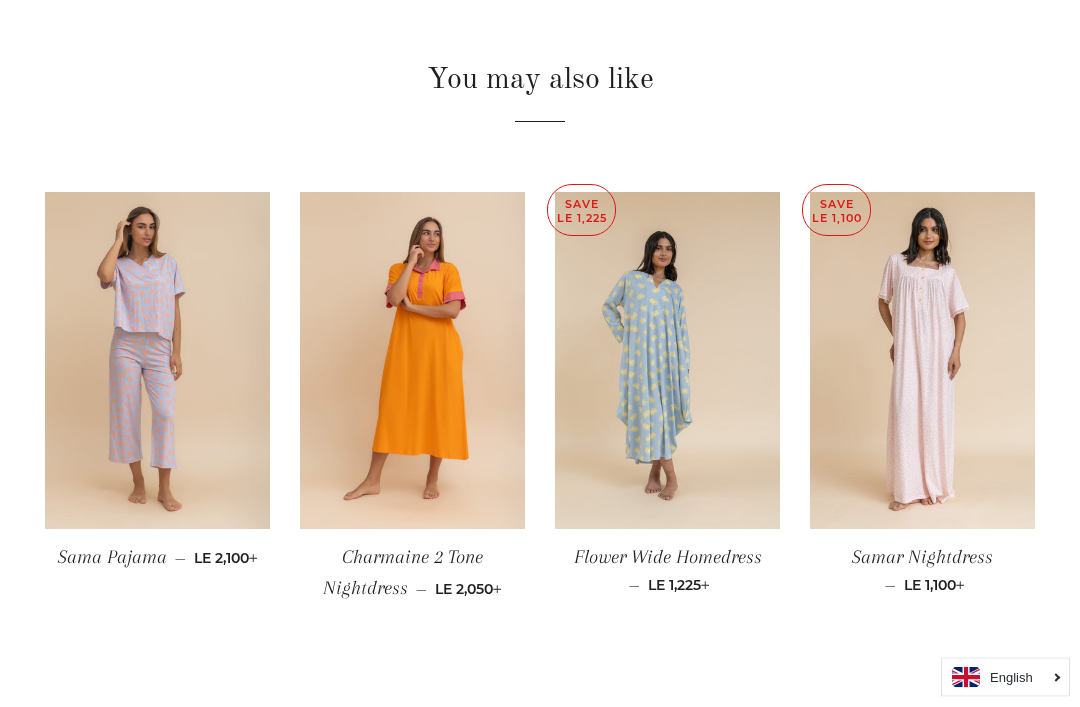 scroll, scrollTop: 1446, scrollLeft: 0, axis: vertical 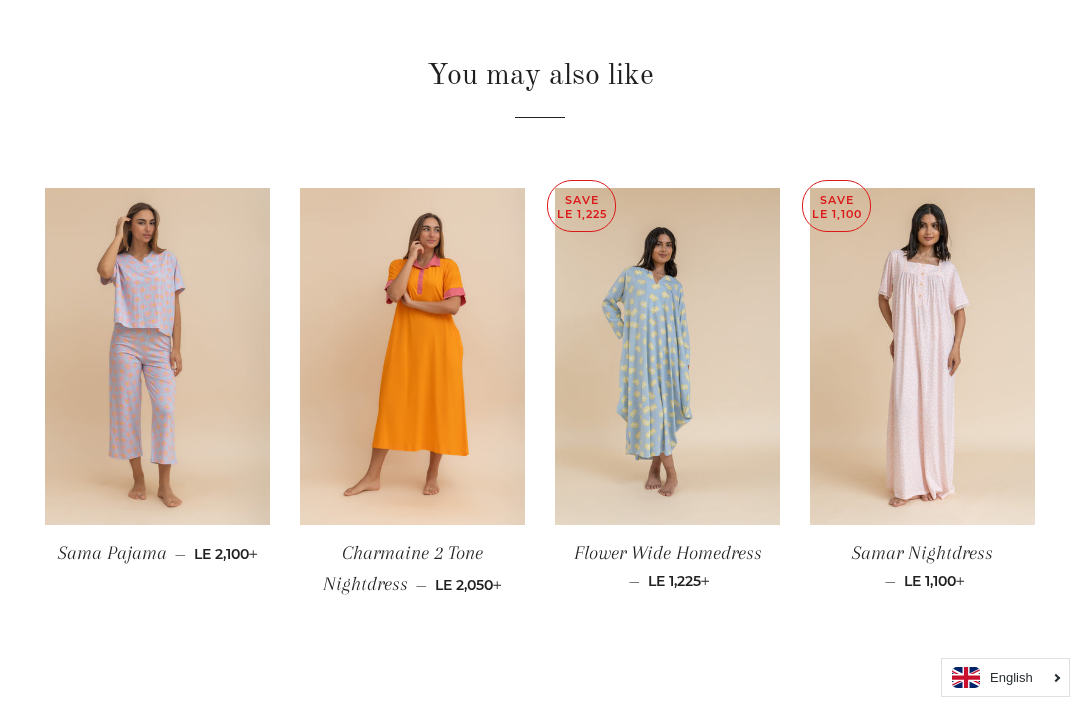 click at bounding box center [157, 357] 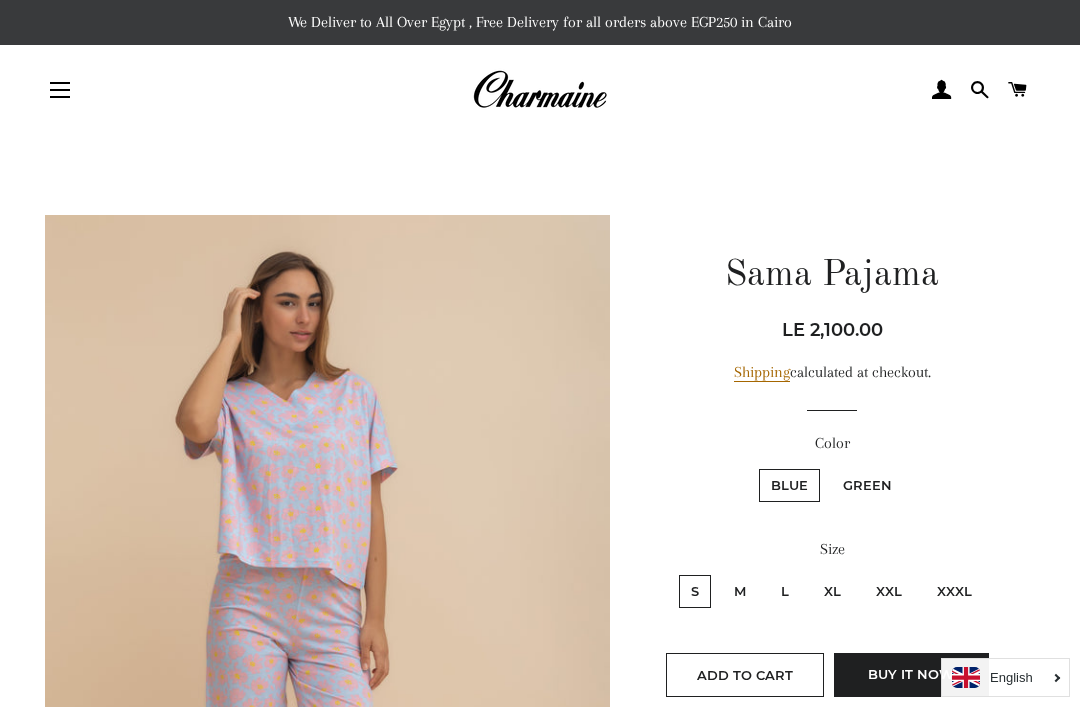 scroll, scrollTop: 0, scrollLeft: 0, axis: both 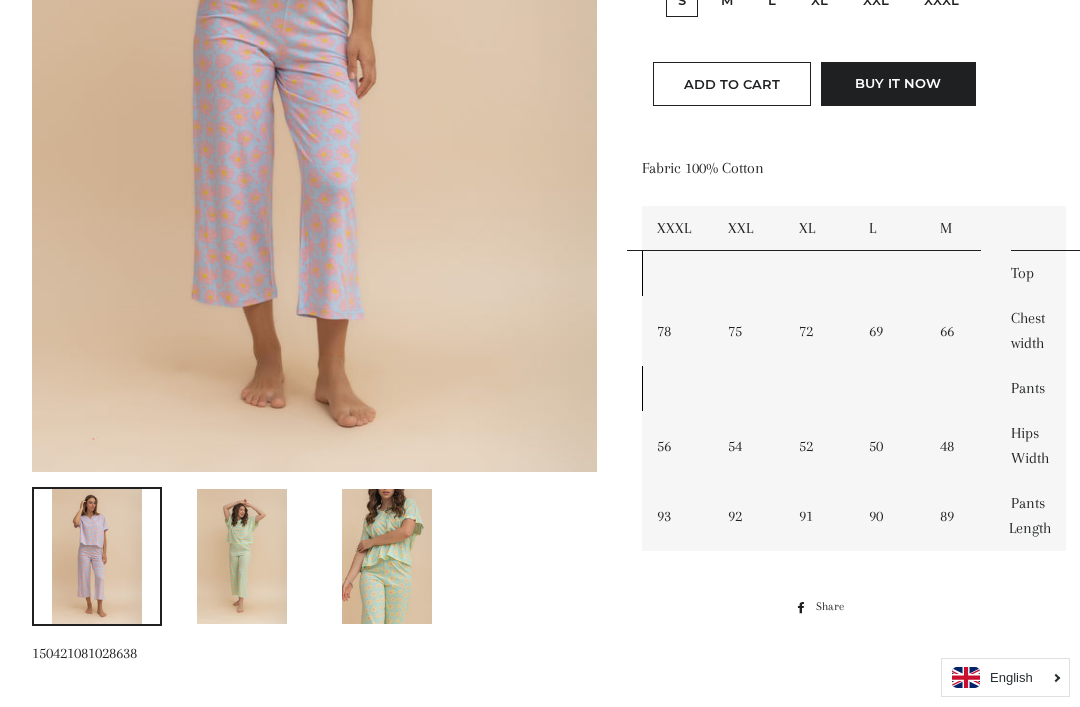 click at bounding box center (387, 556) 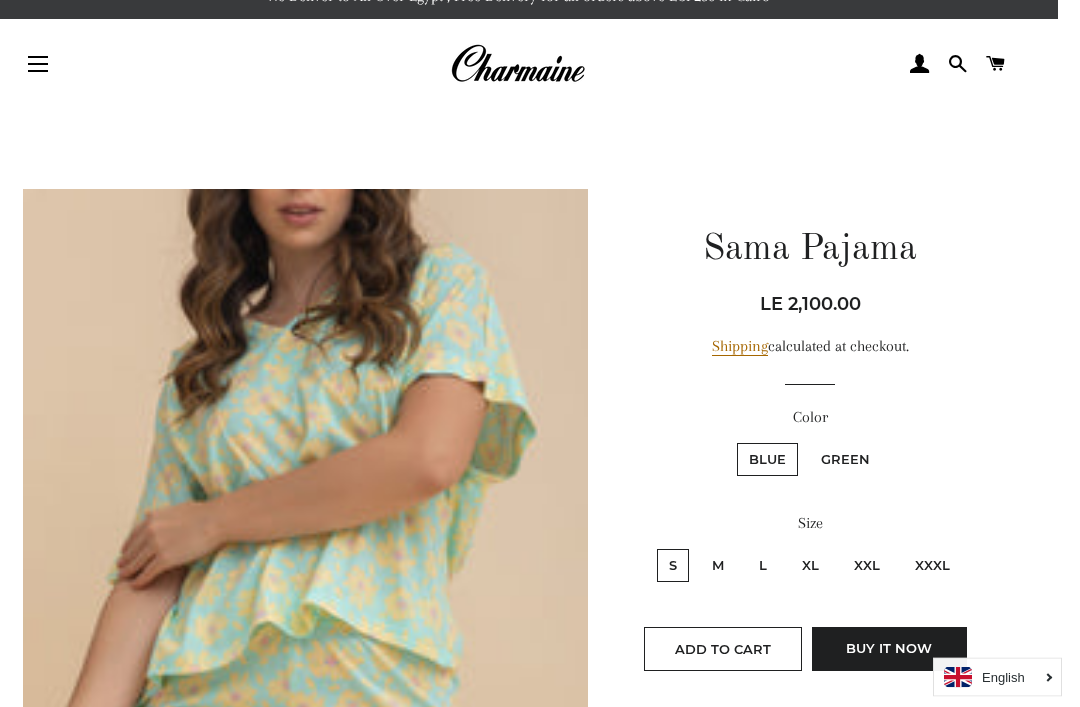 scroll, scrollTop: 0, scrollLeft: 14, axis: horizontal 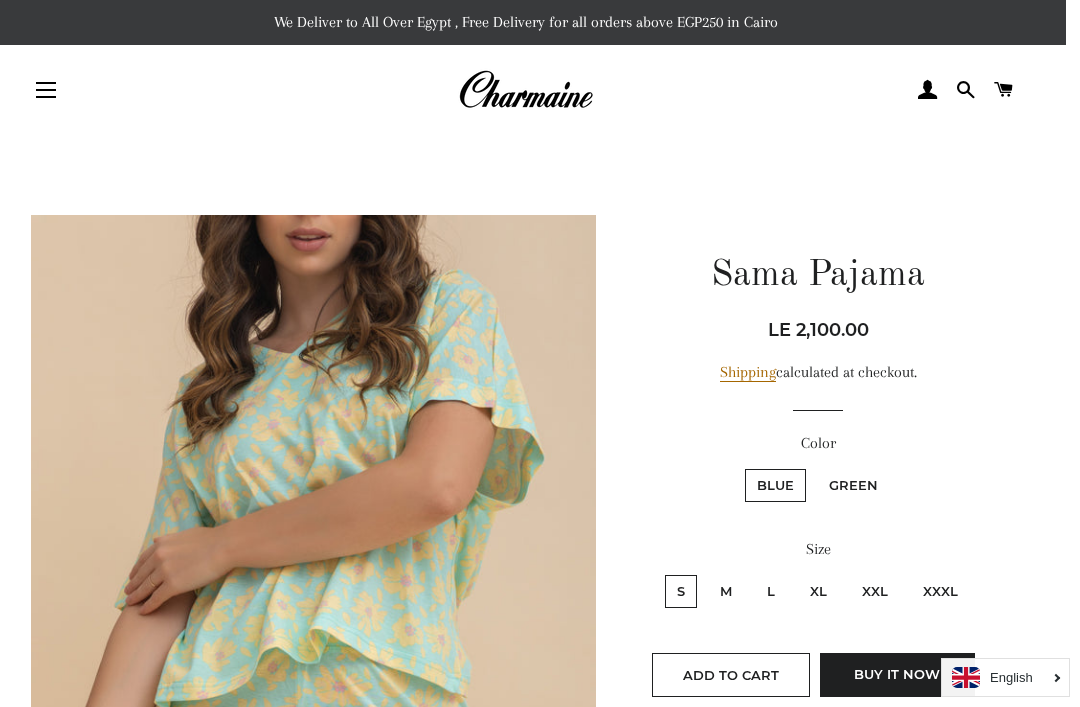 click on "Sama Pajama" at bounding box center [818, 276] 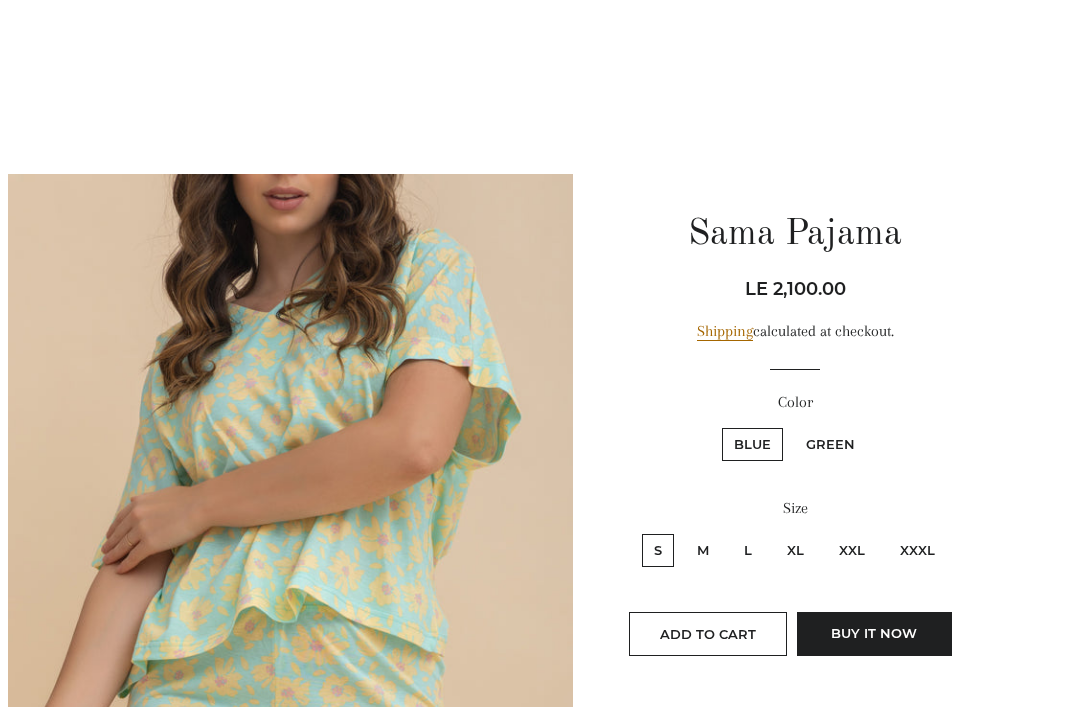 scroll, scrollTop: 0, scrollLeft: 14, axis: horizontal 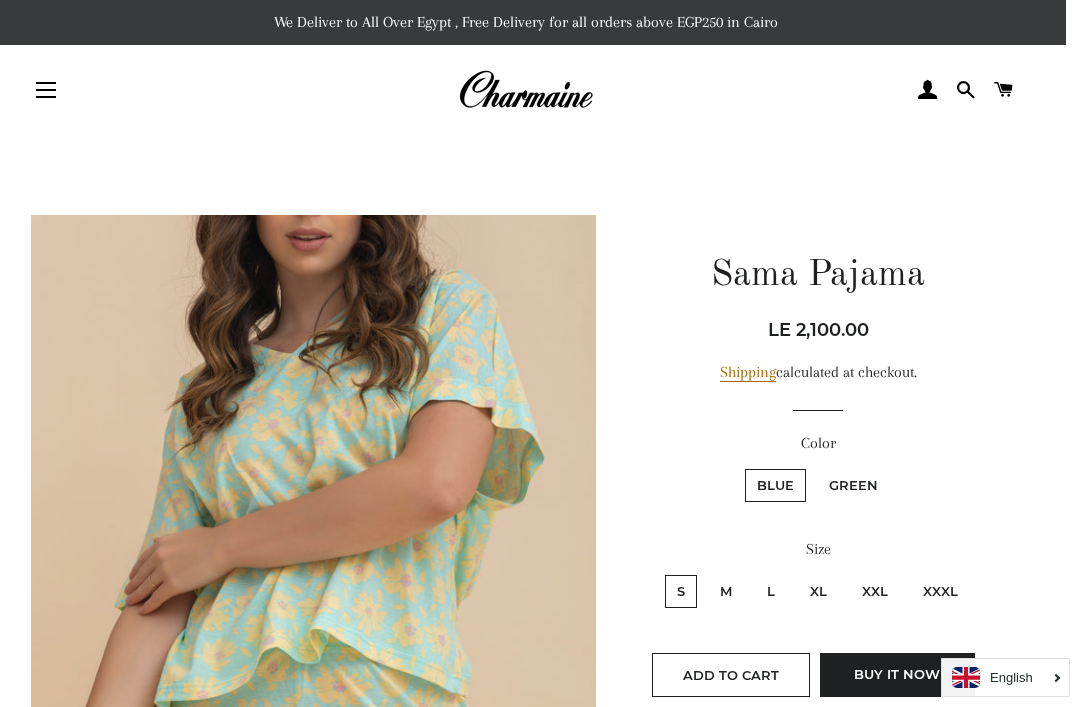 click at bounding box center (525, 90) 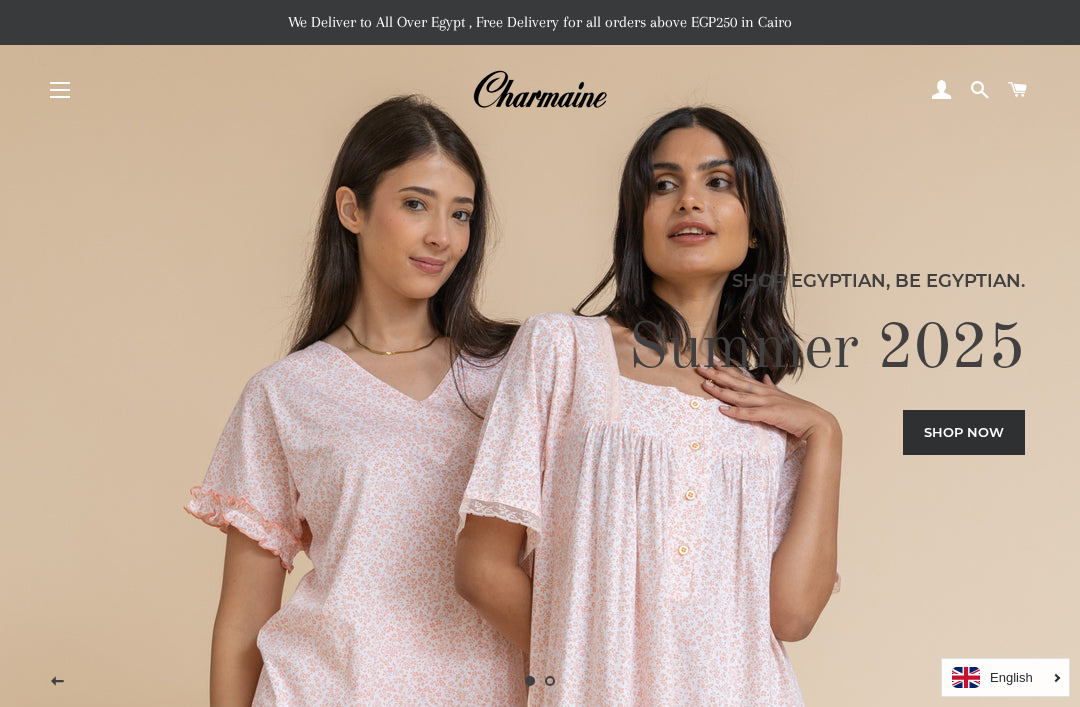 scroll, scrollTop: 0, scrollLeft: 0, axis: both 